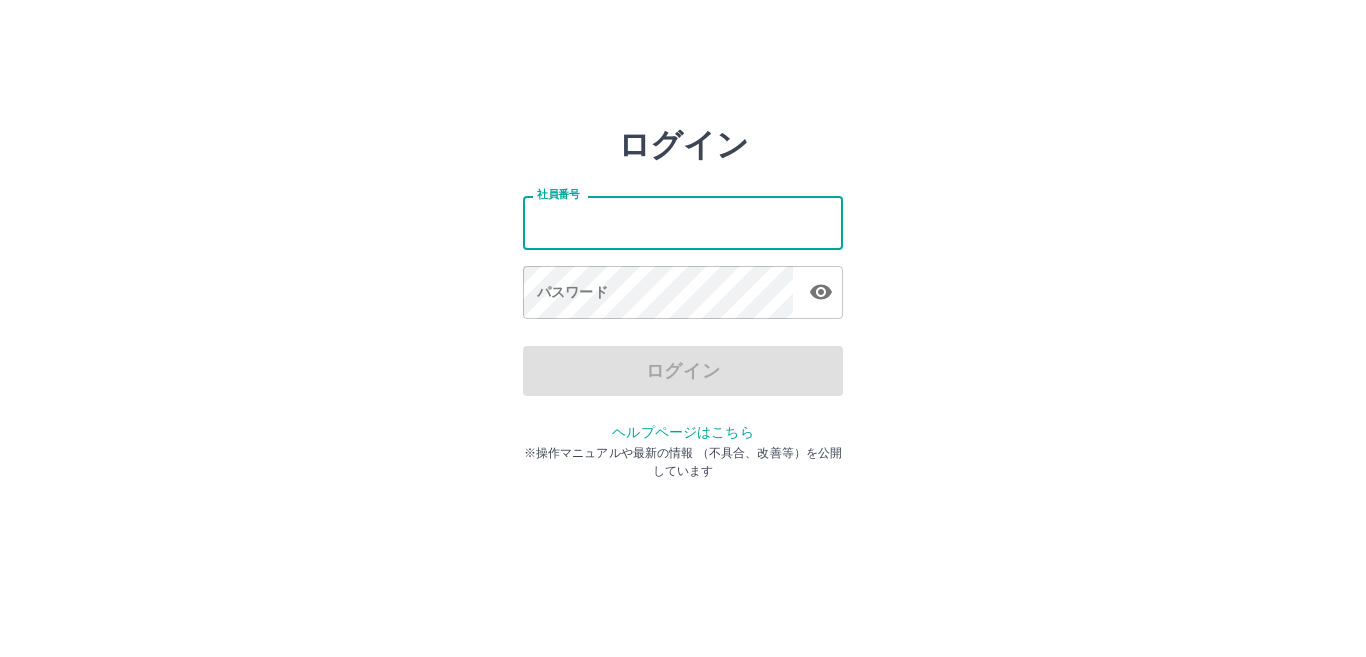 scroll, scrollTop: 0, scrollLeft: 0, axis: both 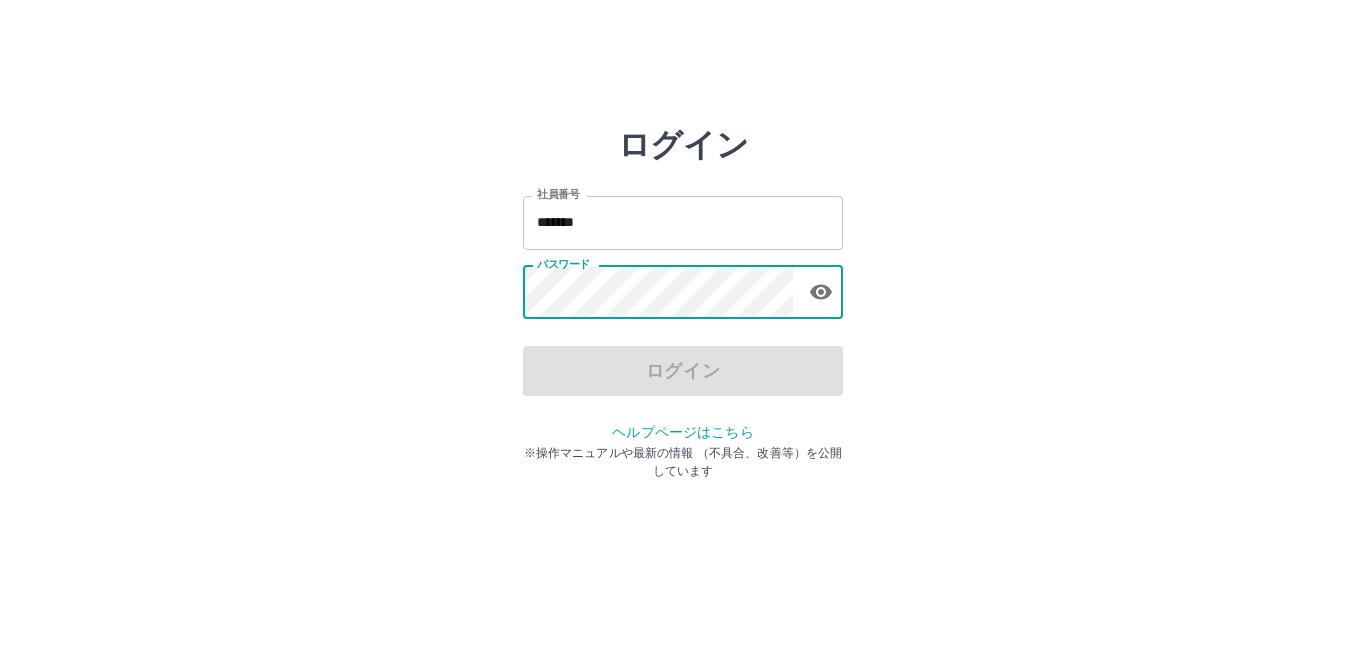 click on "*******" at bounding box center [683, 222] 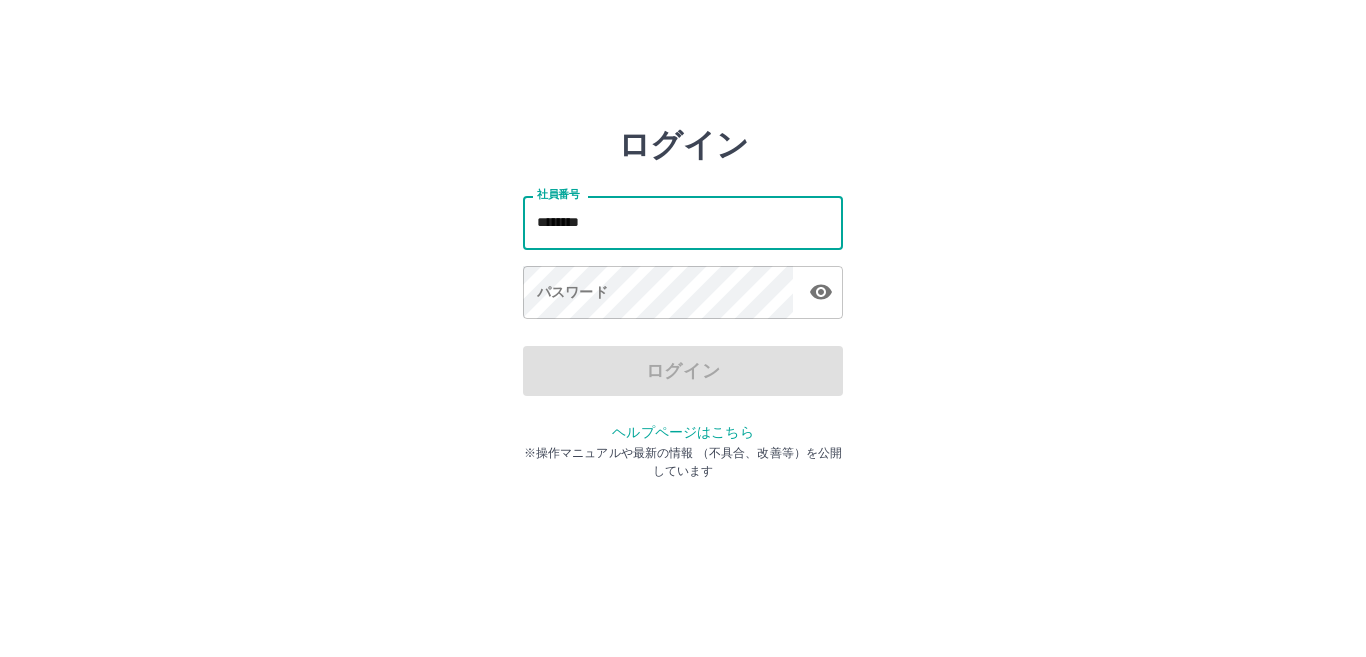 type on "*******" 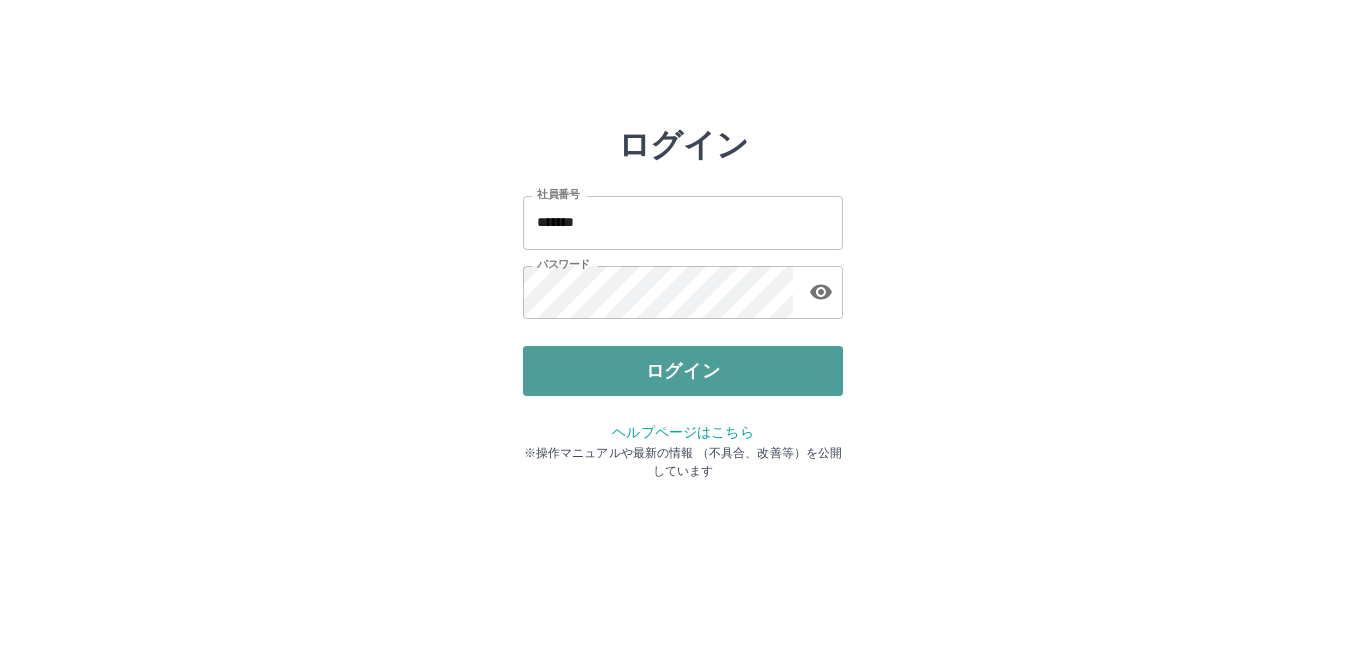 click on "ログイン" at bounding box center [683, 371] 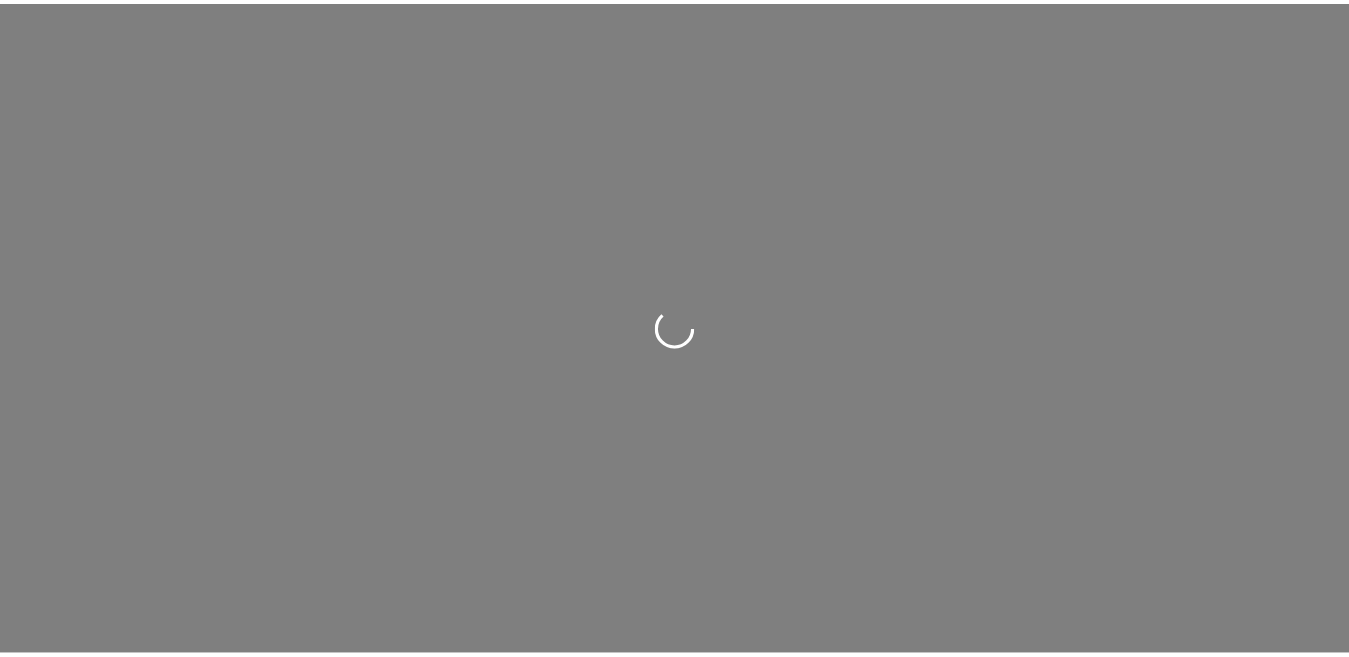scroll, scrollTop: 0, scrollLeft: 0, axis: both 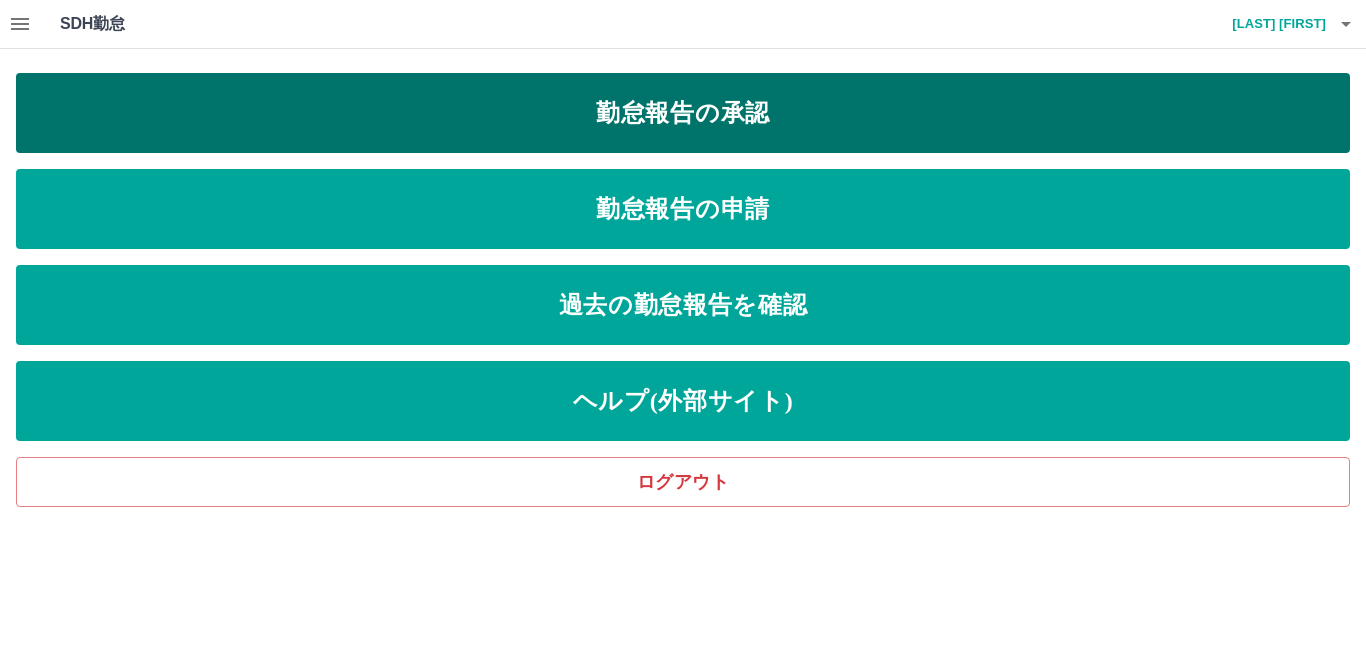 click on "勤怠報告の承認" at bounding box center (683, 113) 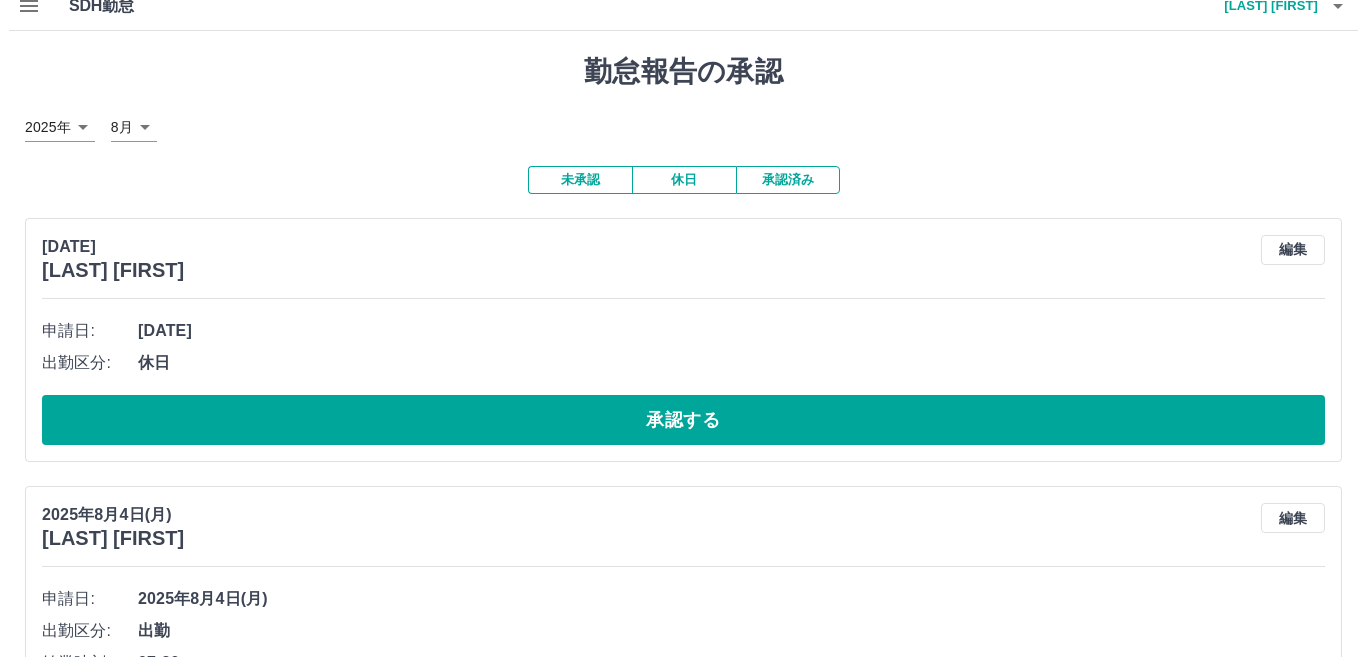 scroll, scrollTop: 0, scrollLeft: 0, axis: both 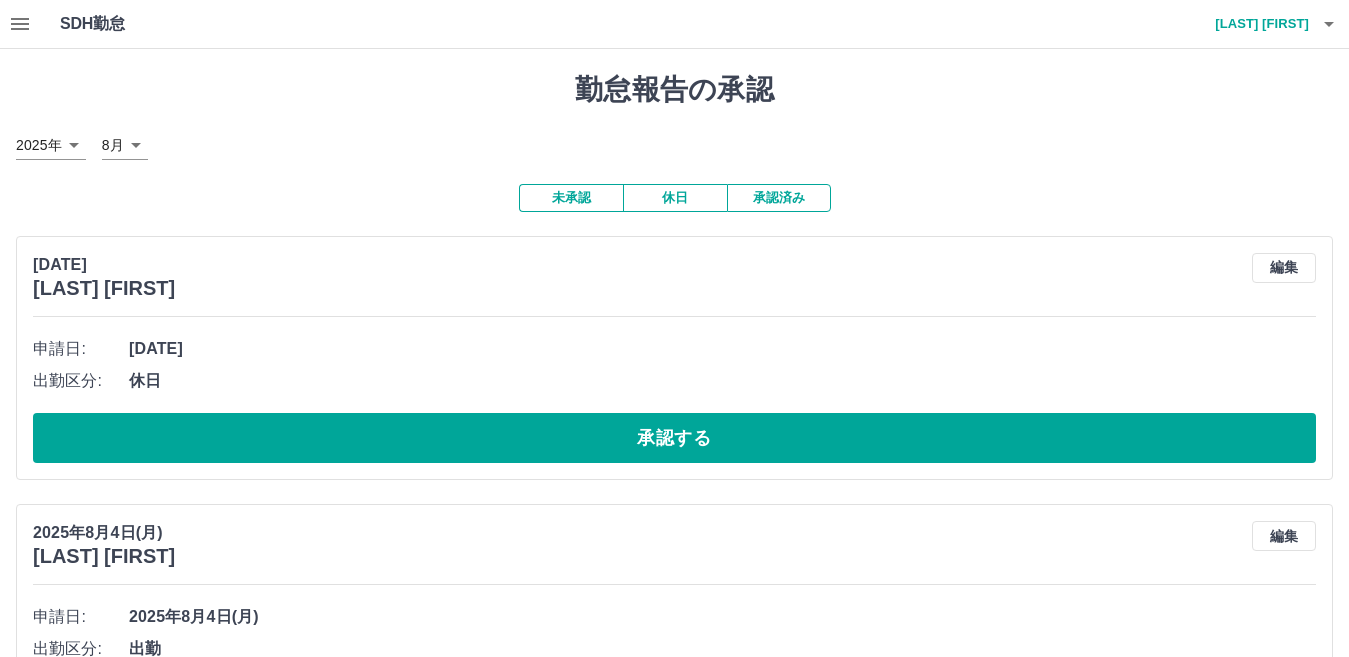 click 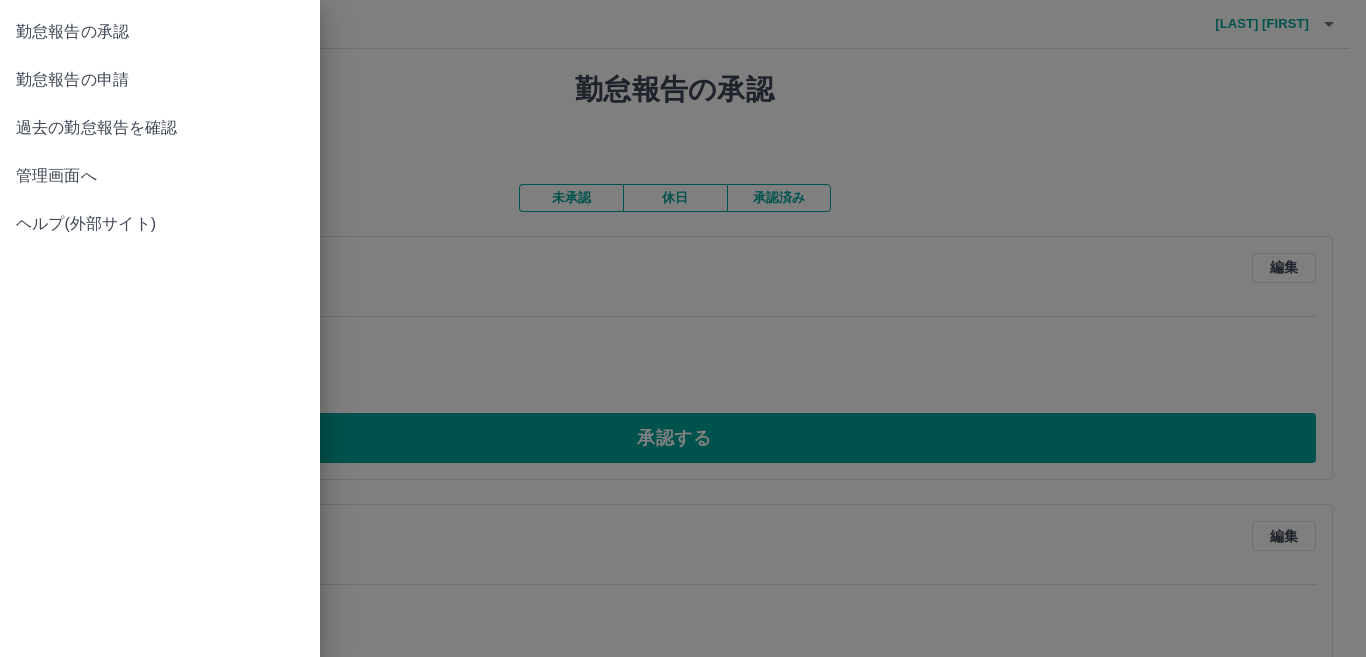 click on "勤怠報告の申請" at bounding box center (160, 80) 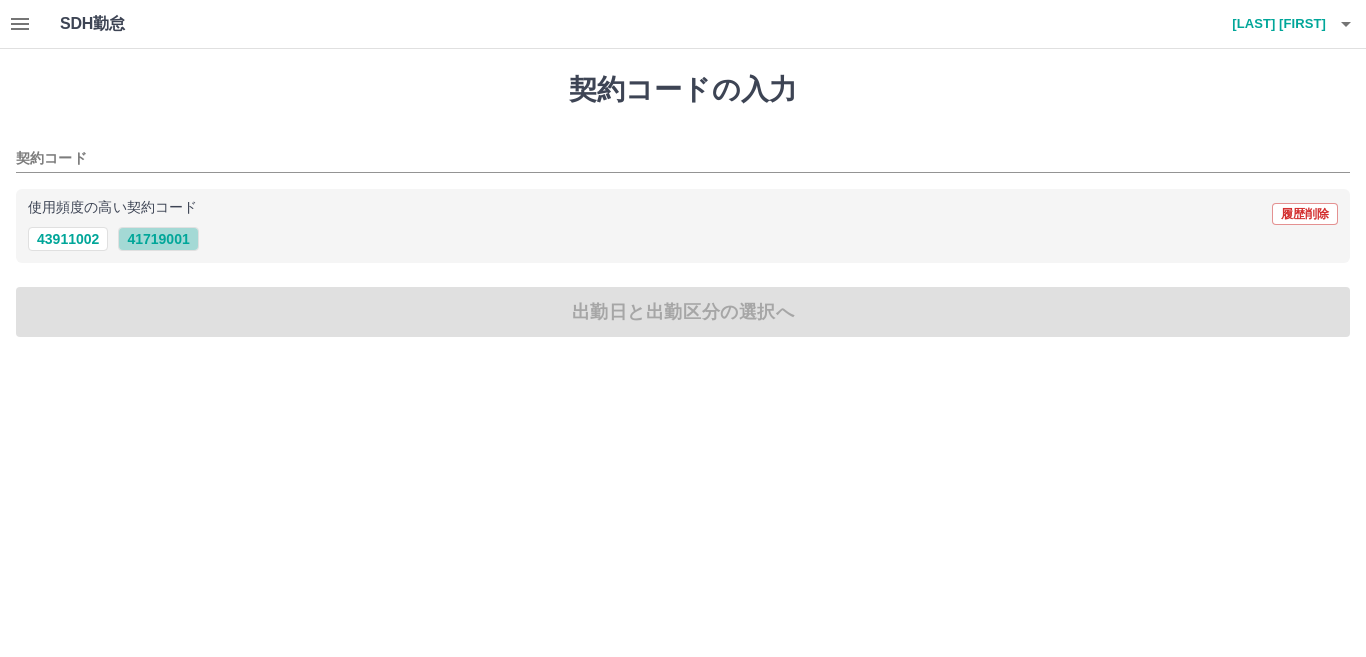 click on "41719001" at bounding box center [158, 239] 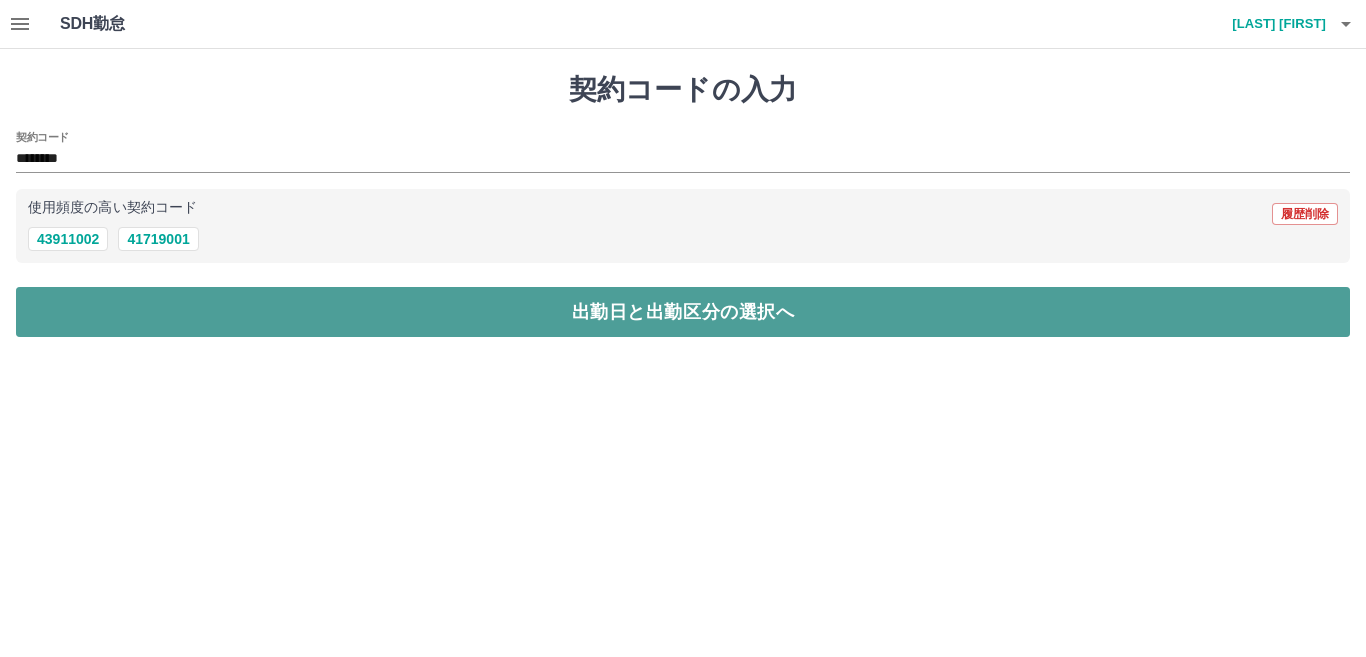 click on "出勤日と出勤区分の選択へ" at bounding box center (683, 312) 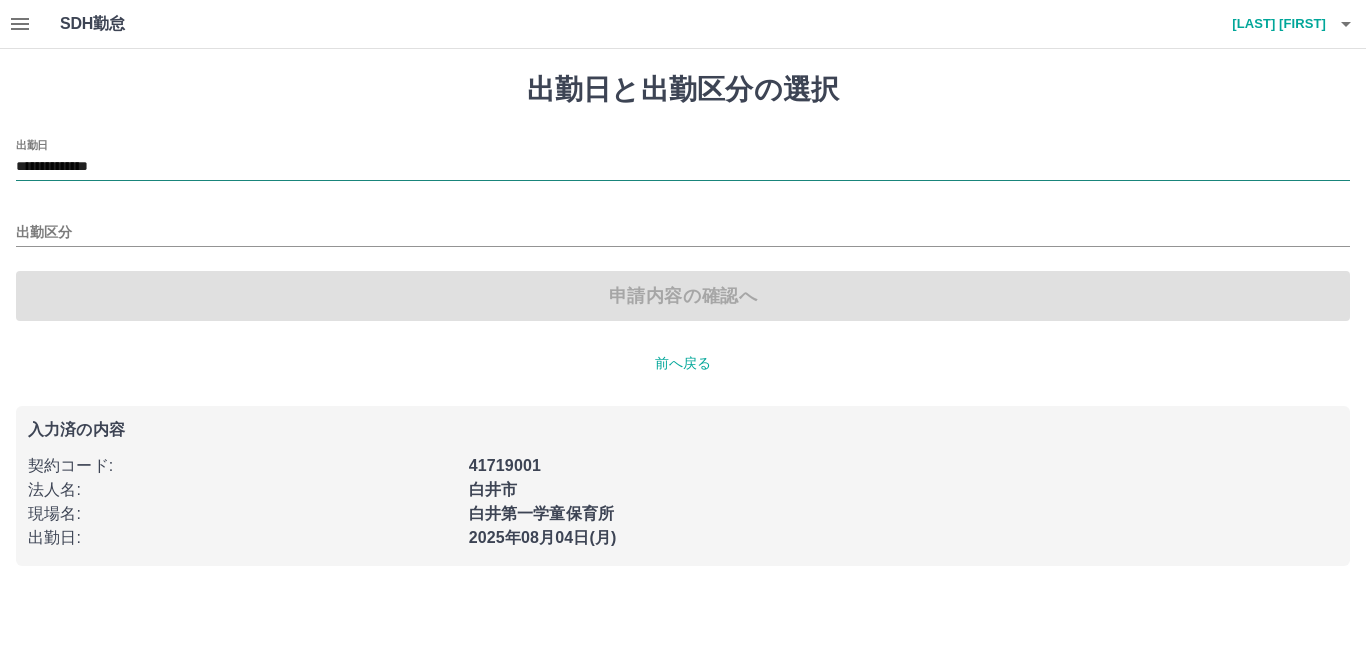 click on "**********" at bounding box center (683, 167) 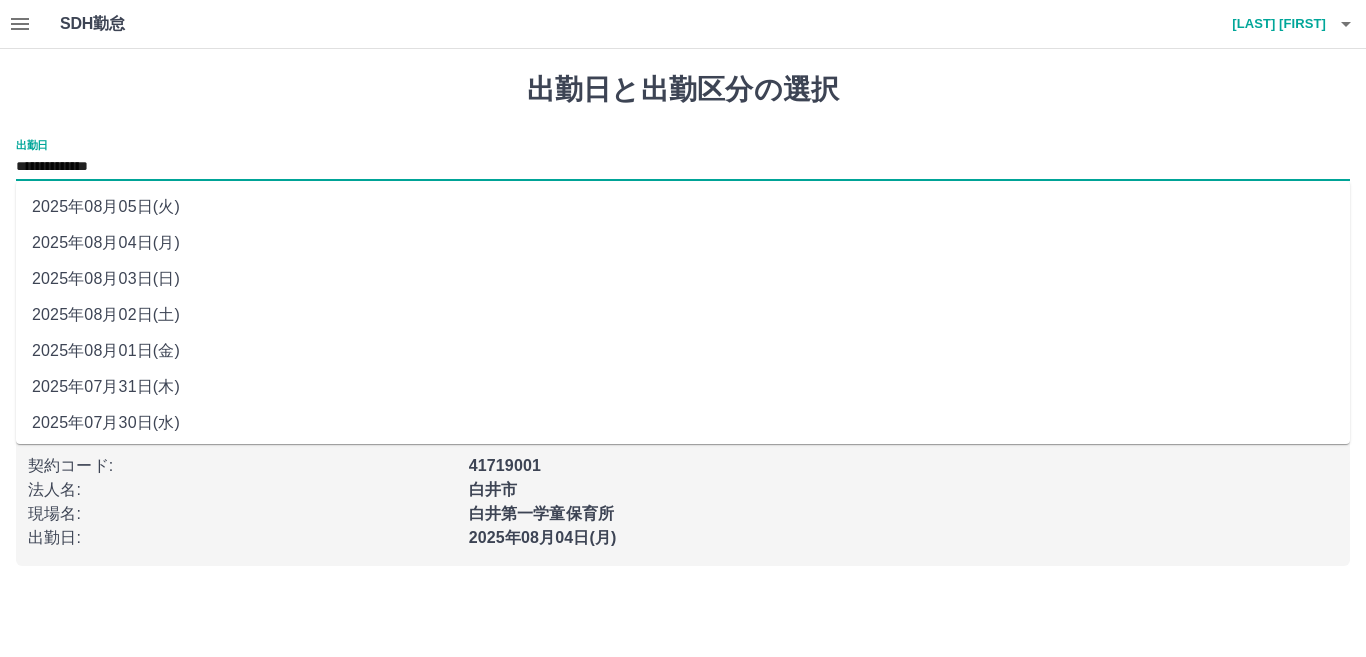 click on "2025年08月02日(土)" at bounding box center [683, 315] 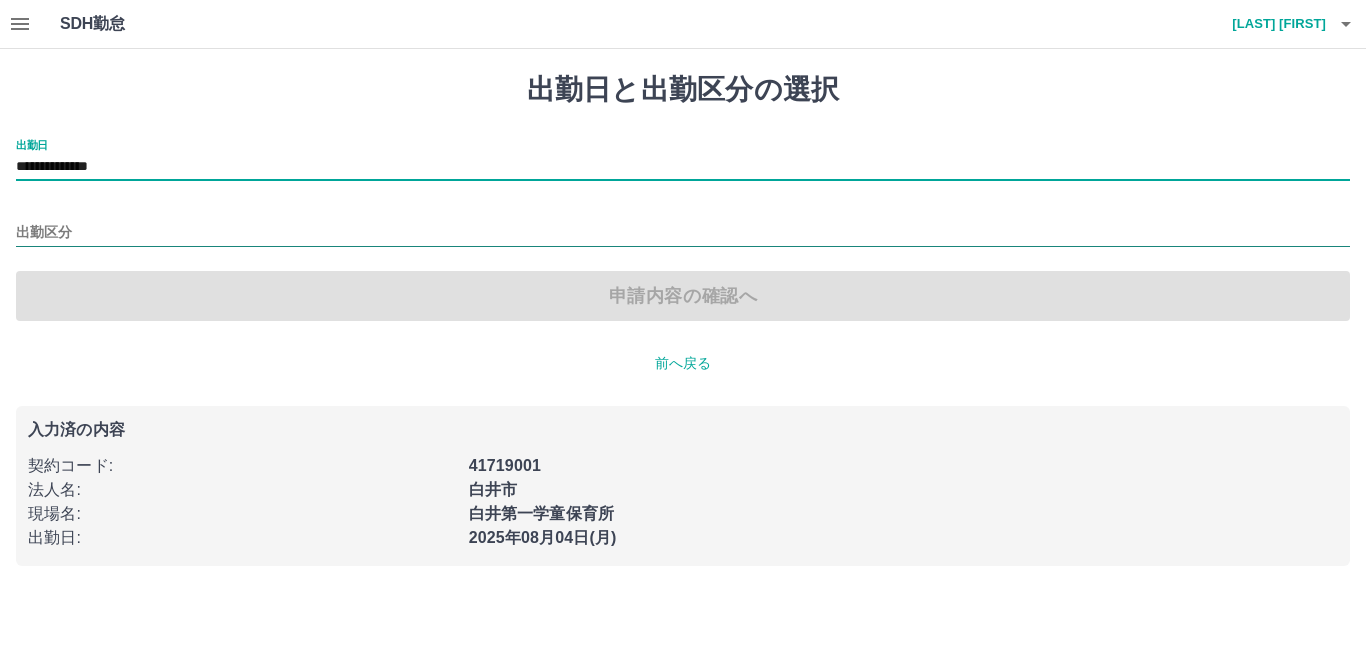click on "出勤区分" at bounding box center [683, 233] 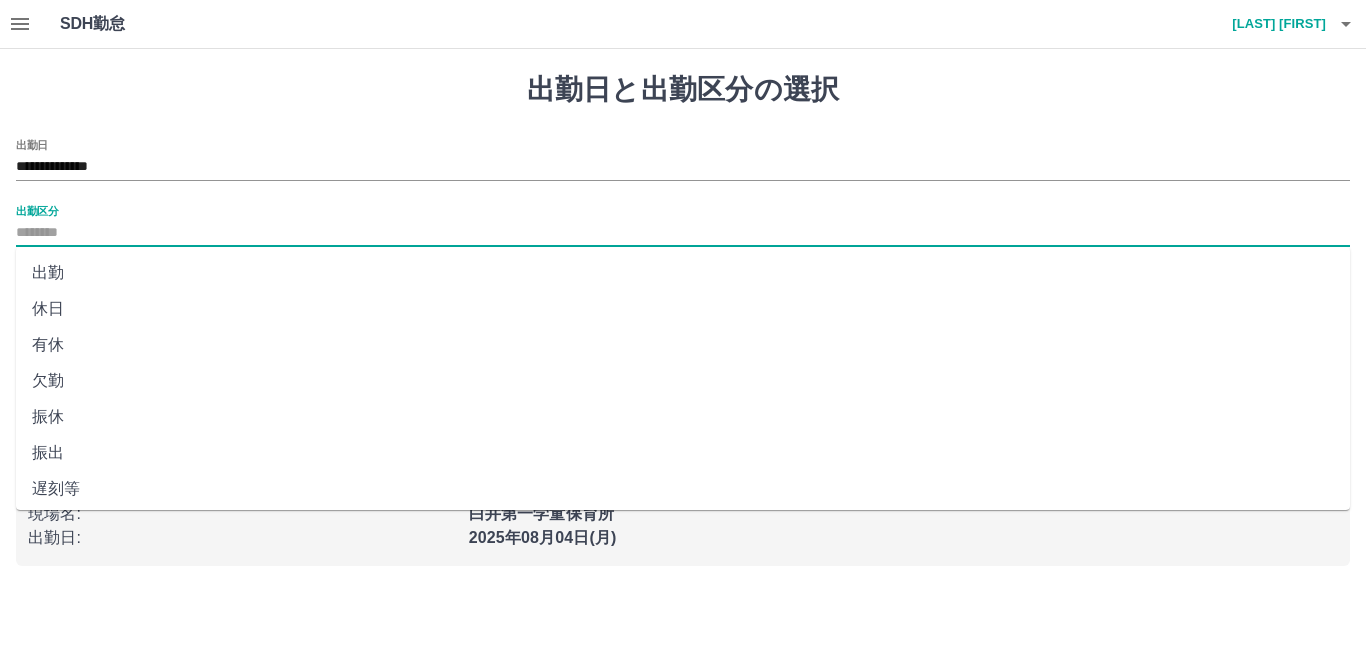 click on "休日" at bounding box center [683, 309] 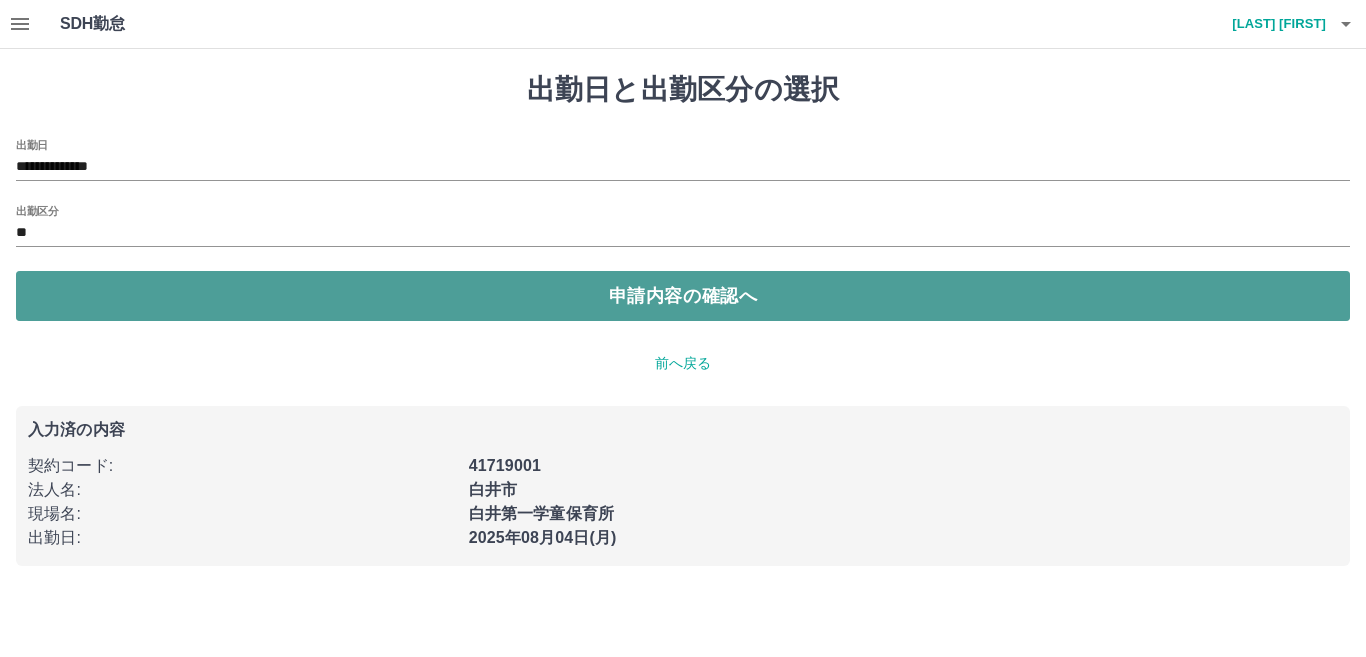 click on "申請内容の確認へ" at bounding box center [683, 296] 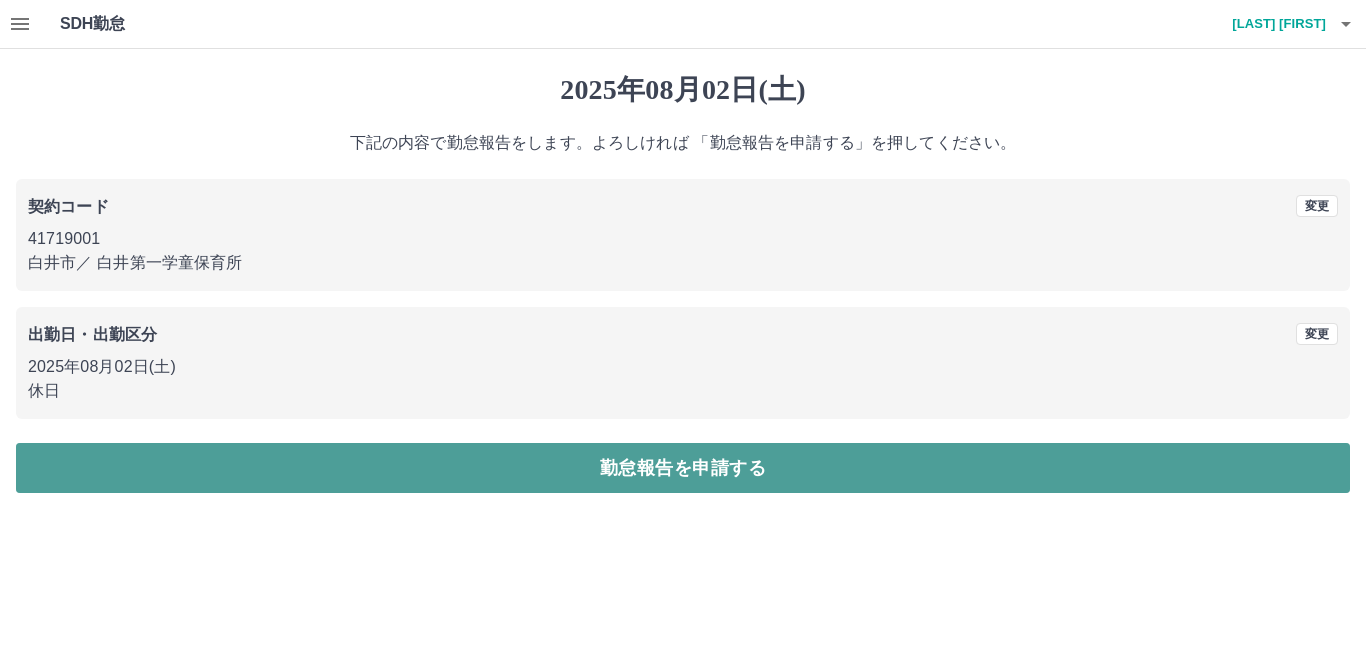 click on "勤怠報告を申請する" at bounding box center [683, 468] 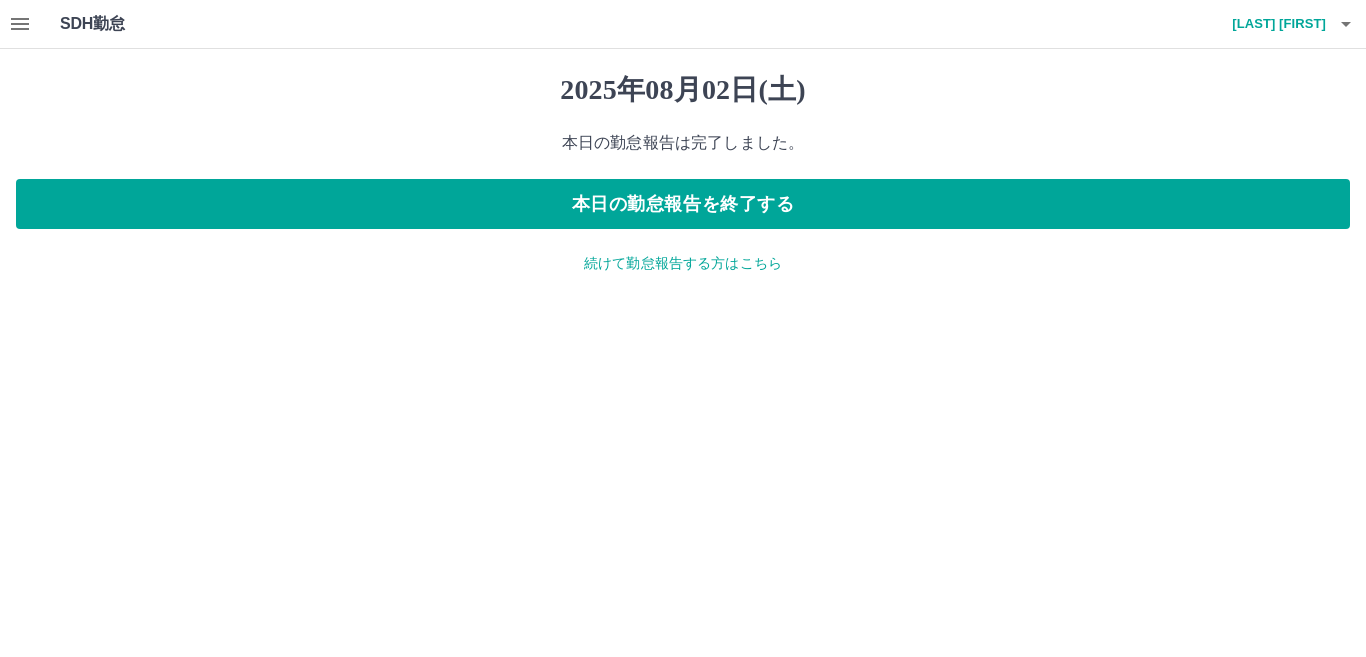 click on "続けて勤怠報告する方はこちら" at bounding box center [683, 263] 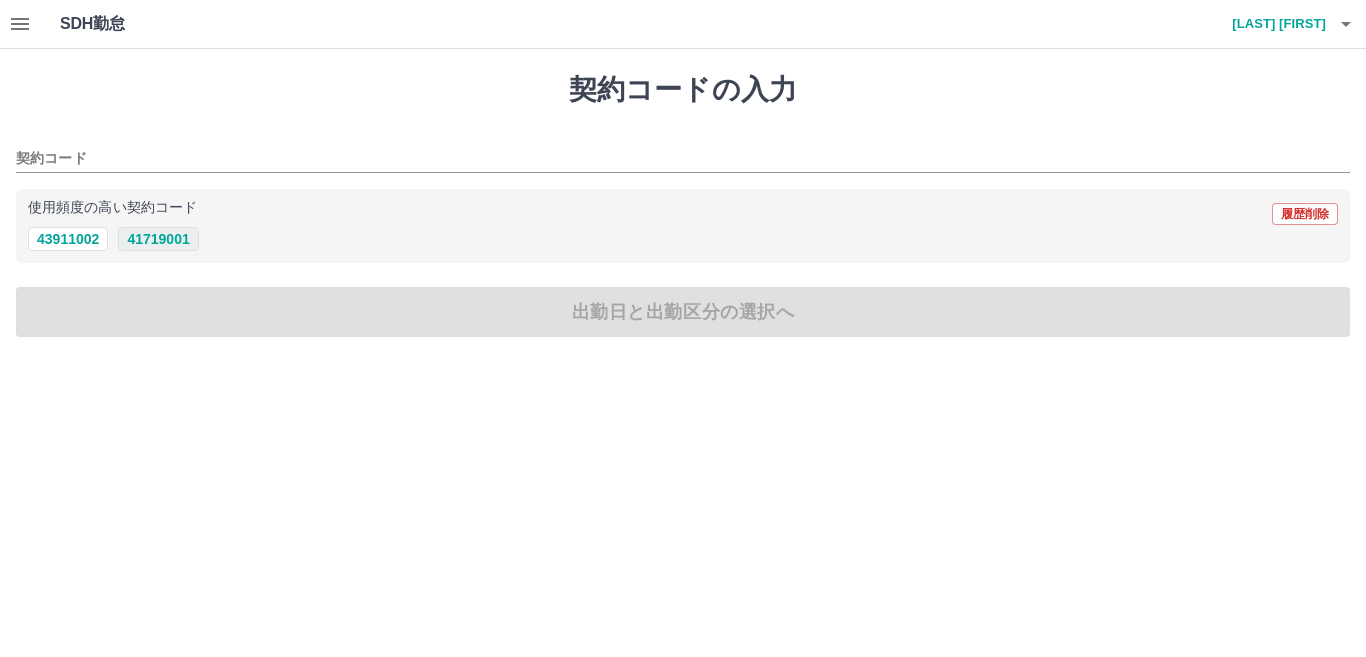 click on "41719001" at bounding box center (158, 239) 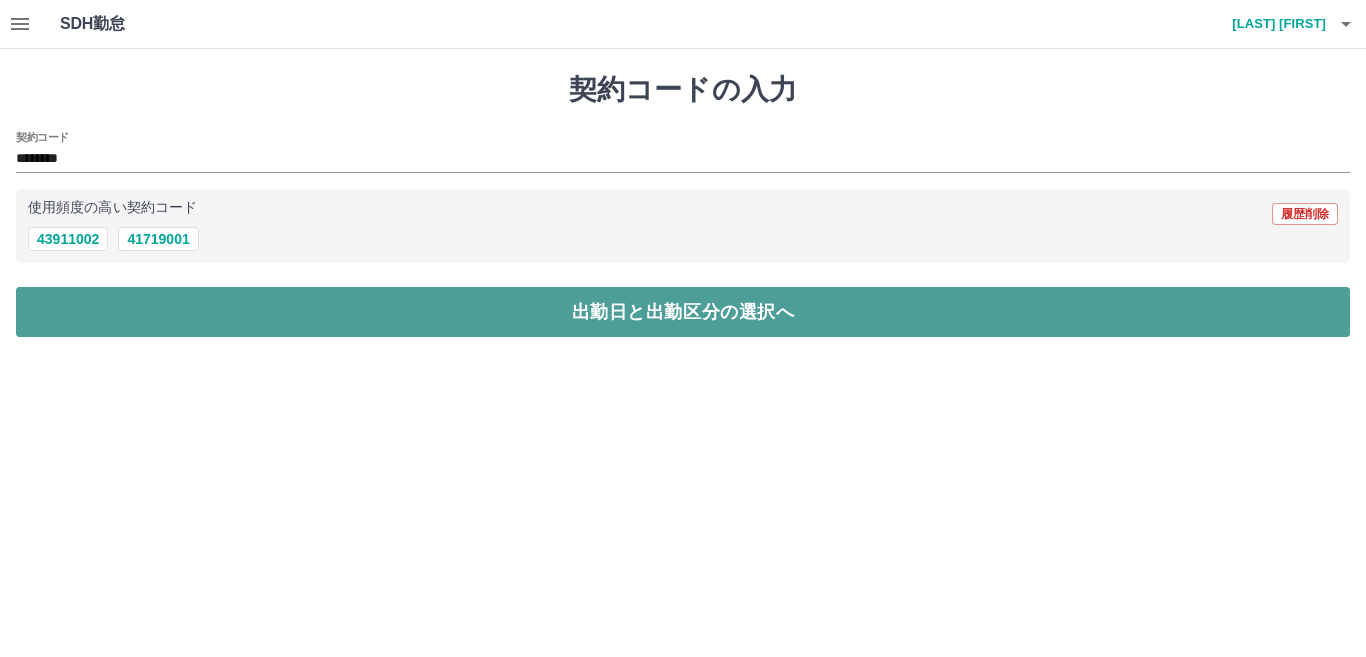 click on "出勤日と出勤区分の選択へ" at bounding box center [683, 312] 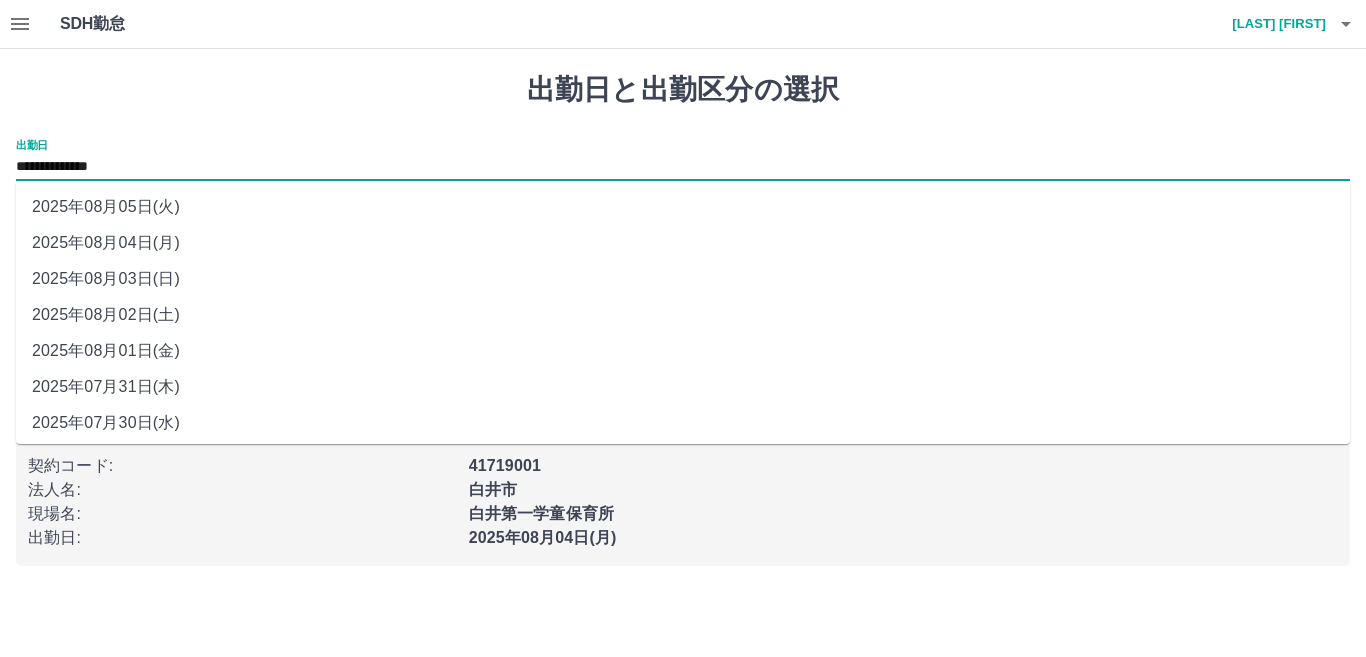 click on "**********" at bounding box center (683, 167) 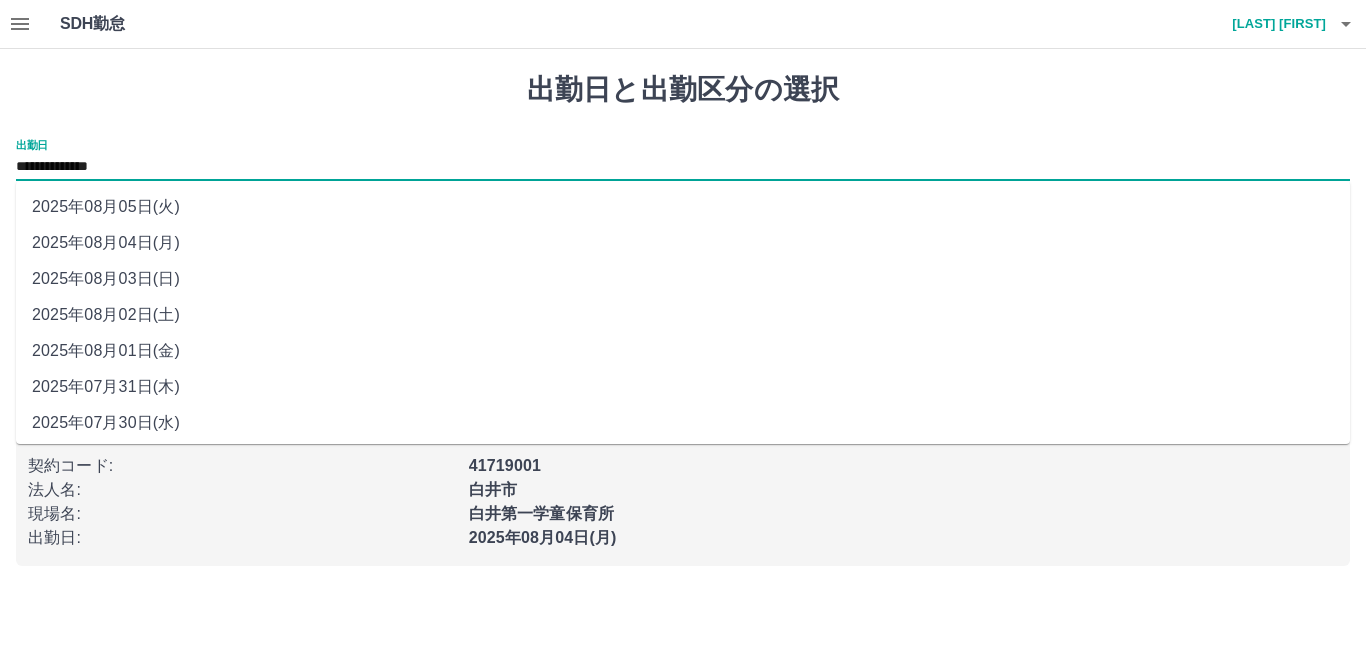 click on "2025年08月03日(日)" at bounding box center [683, 279] 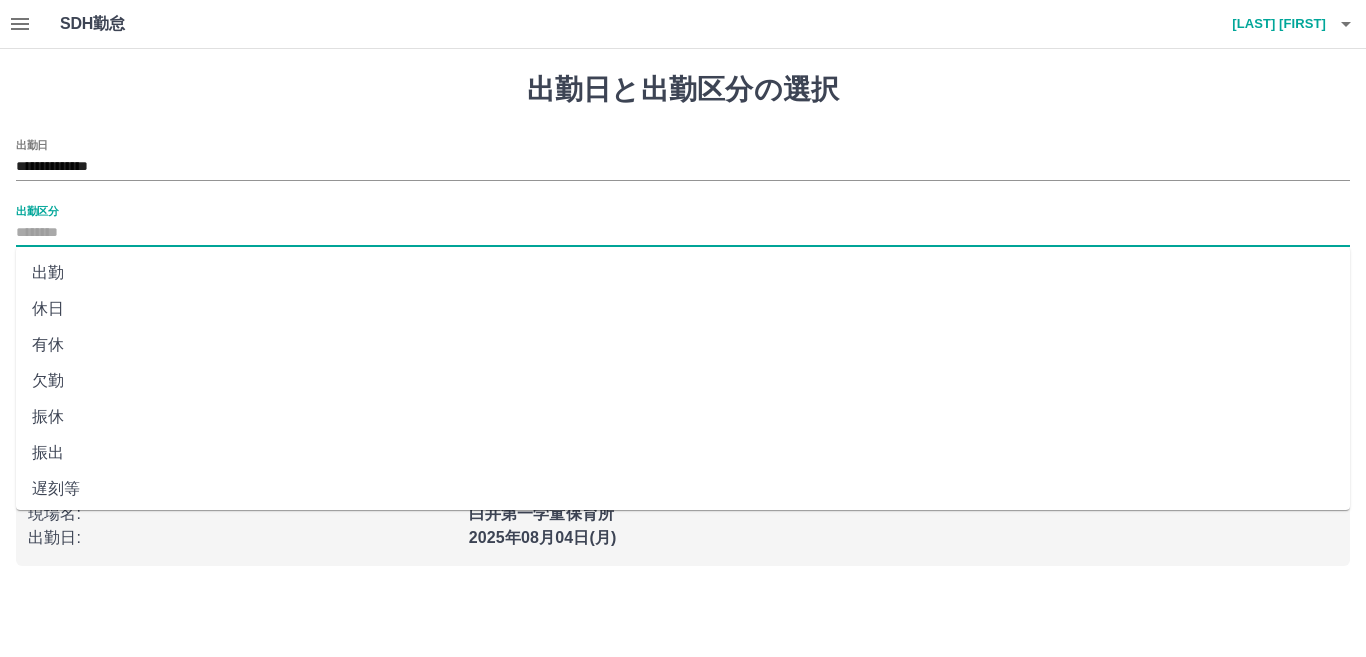 click on "出勤区分" at bounding box center (683, 233) 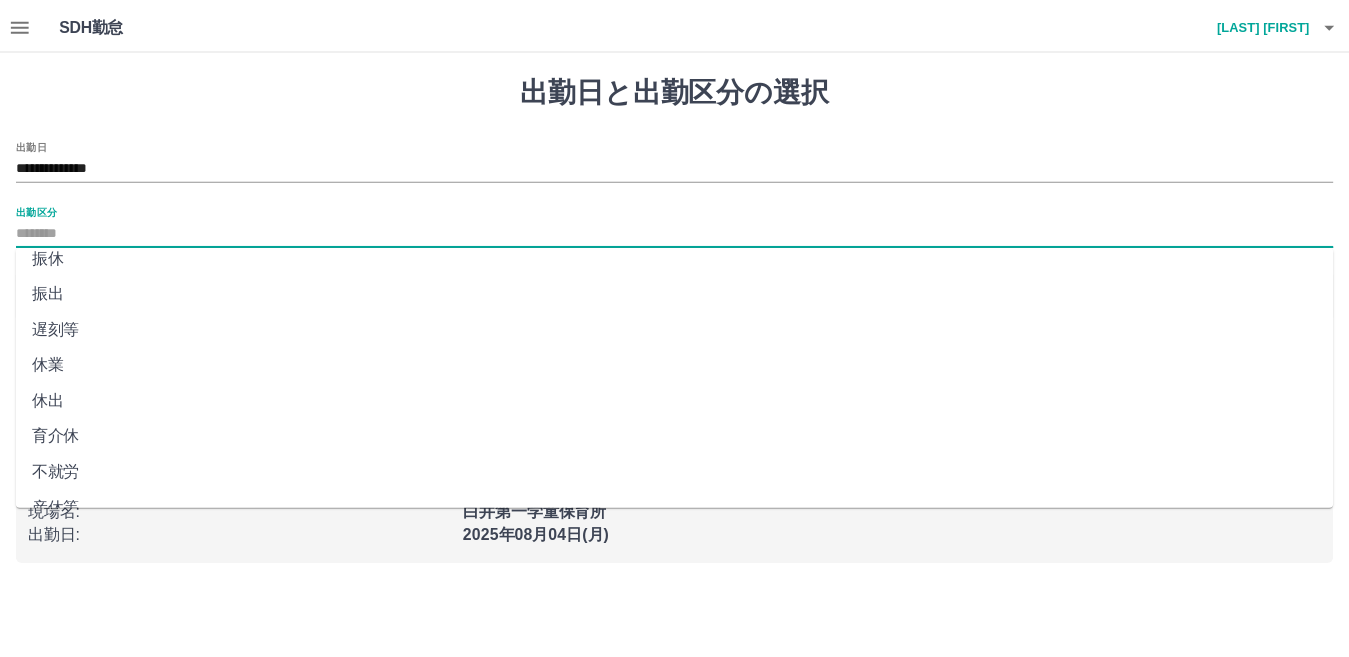 scroll, scrollTop: 400, scrollLeft: 0, axis: vertical 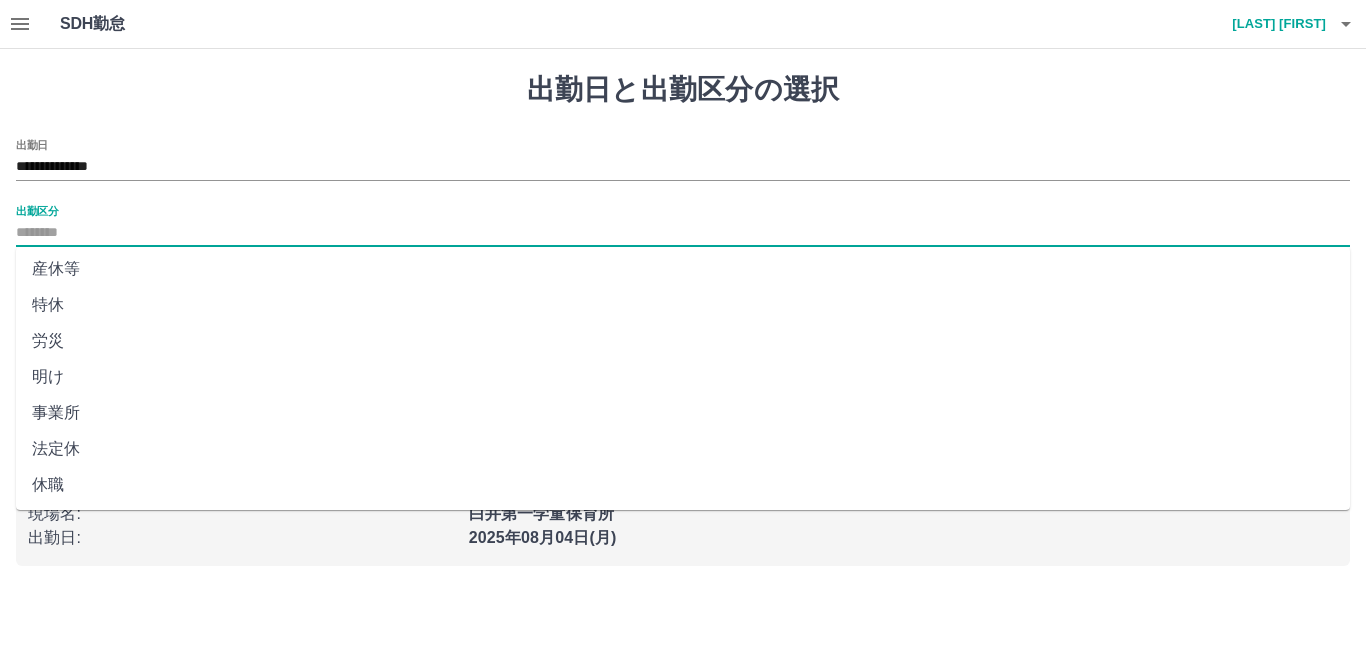 drag, startPoint x: 87, startPoint y: 444, endPoint x: 97, endPoint y: 420, distance: 26 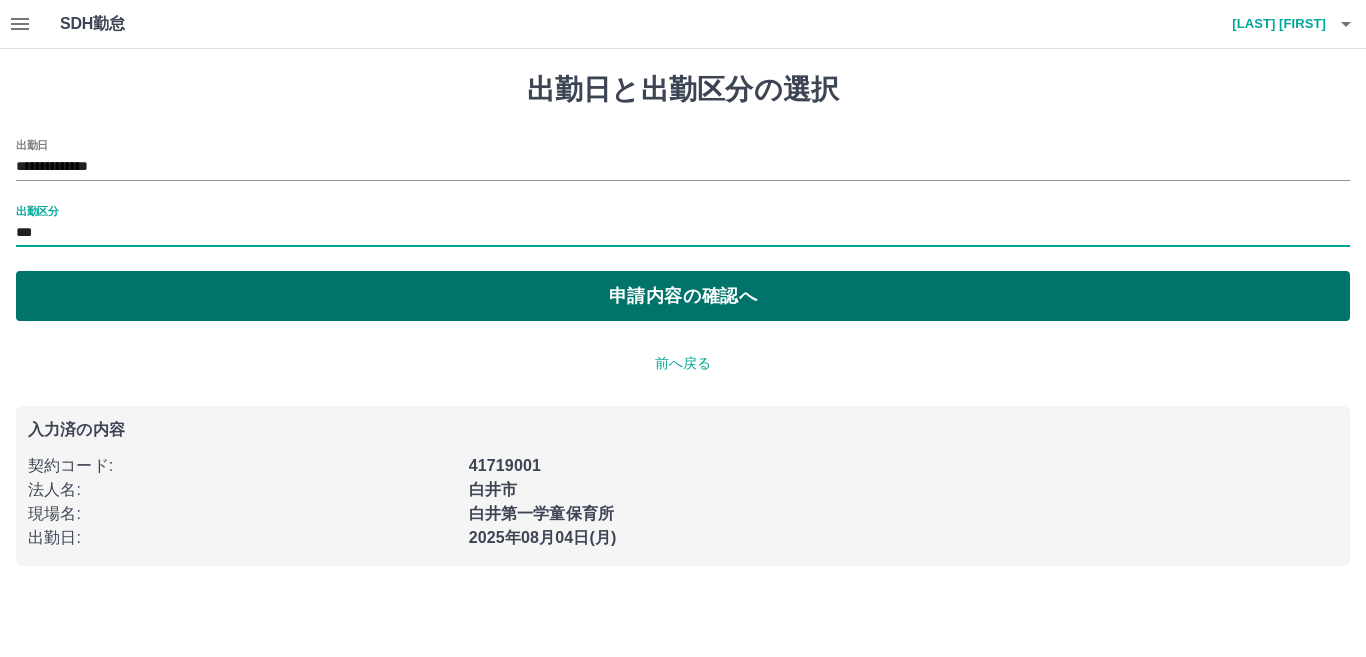 click on "申請内容の確認へ" at bounding box center [683, 296] 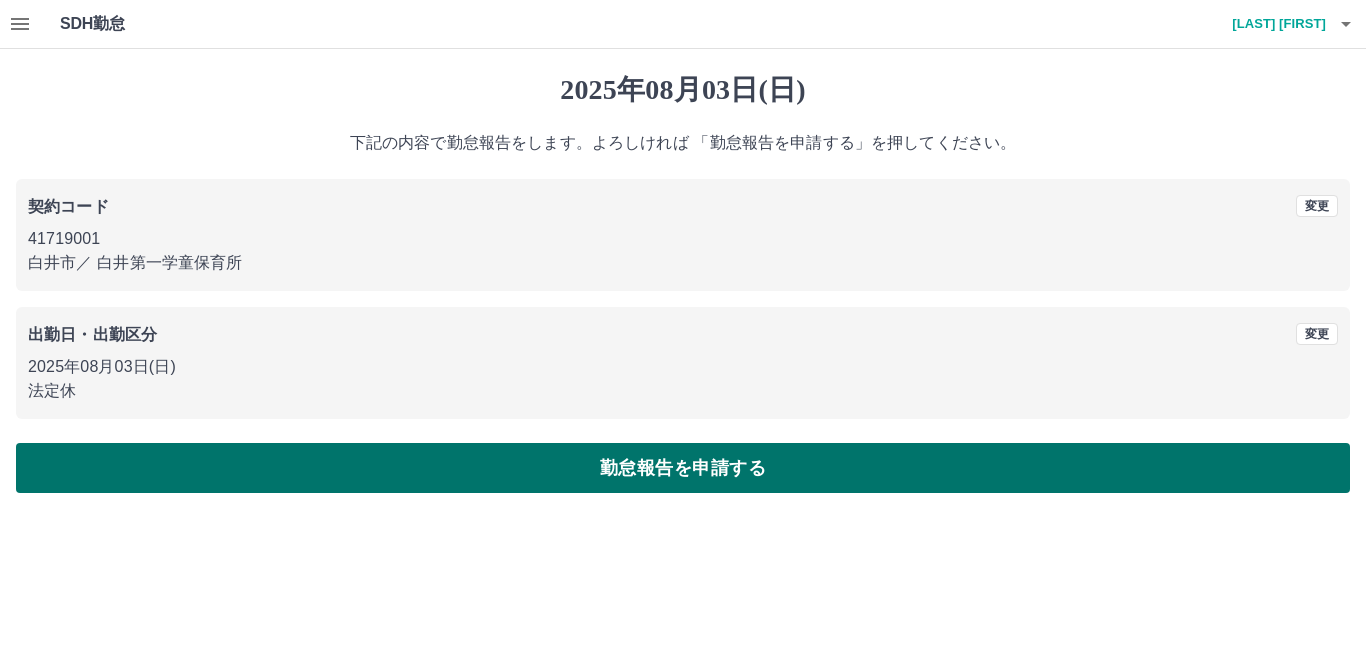 click on "勤怠報告を申請する" at bounding box center [683, 468] 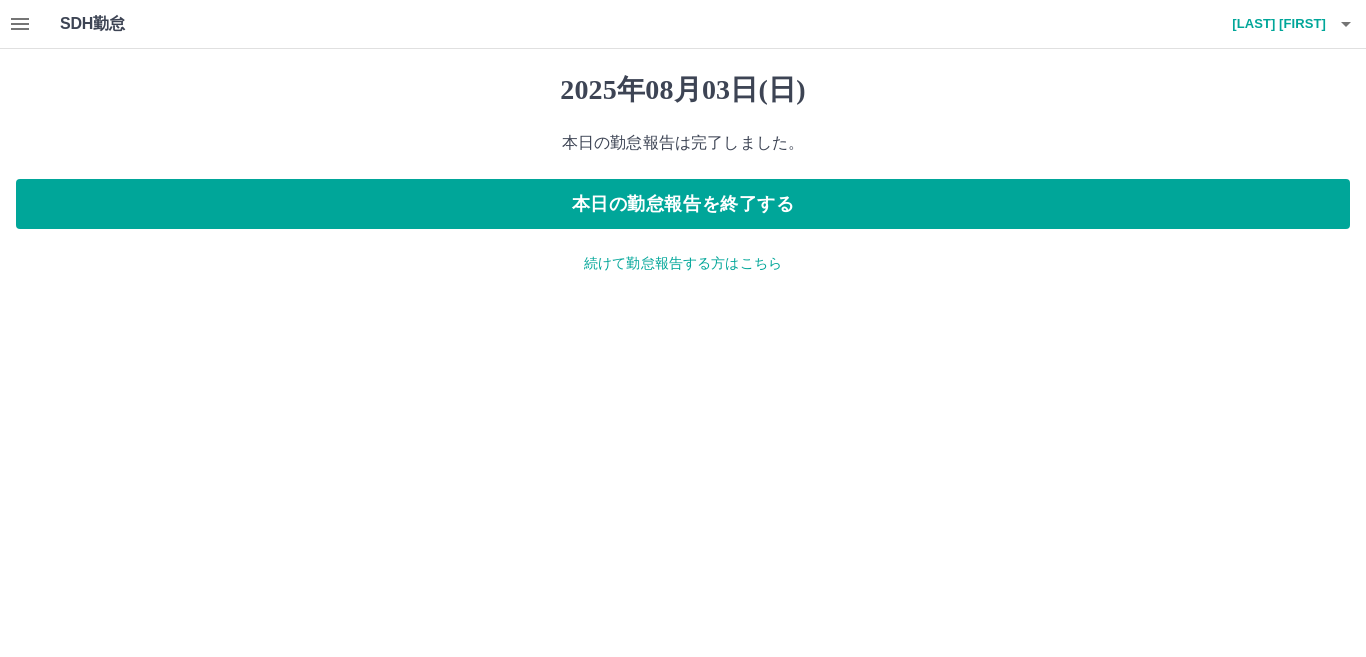 click on "続けて勤怠報告する方はこちら" at bounding box center (683, 263) 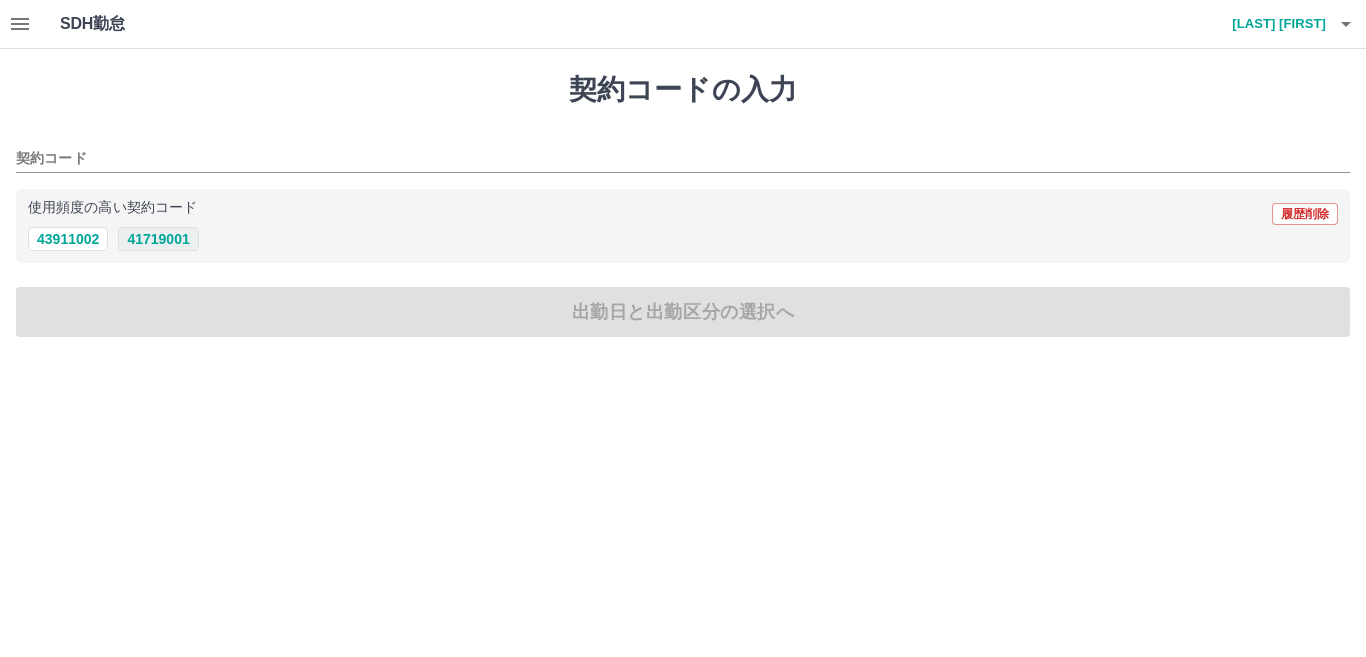 click on "41719001" at bounding box center [158, 239] 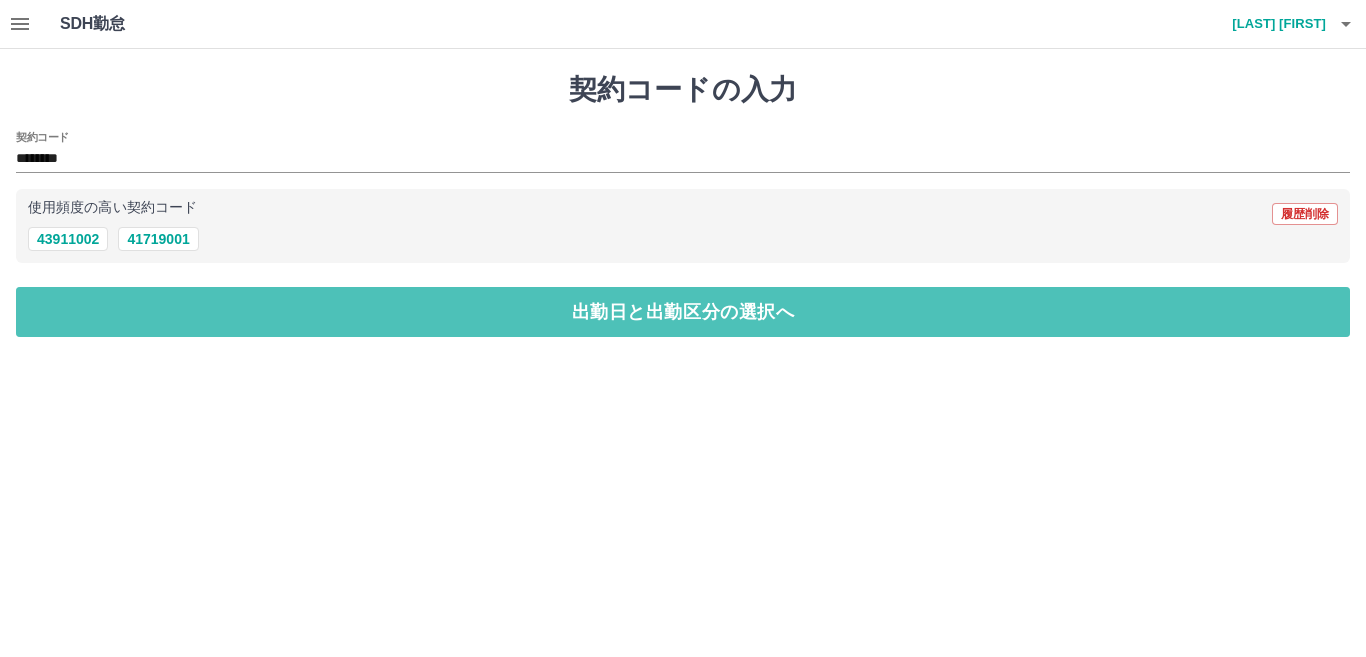 click on "出勤日と出勤区分の選択へ" at bounding box center [683, 312] 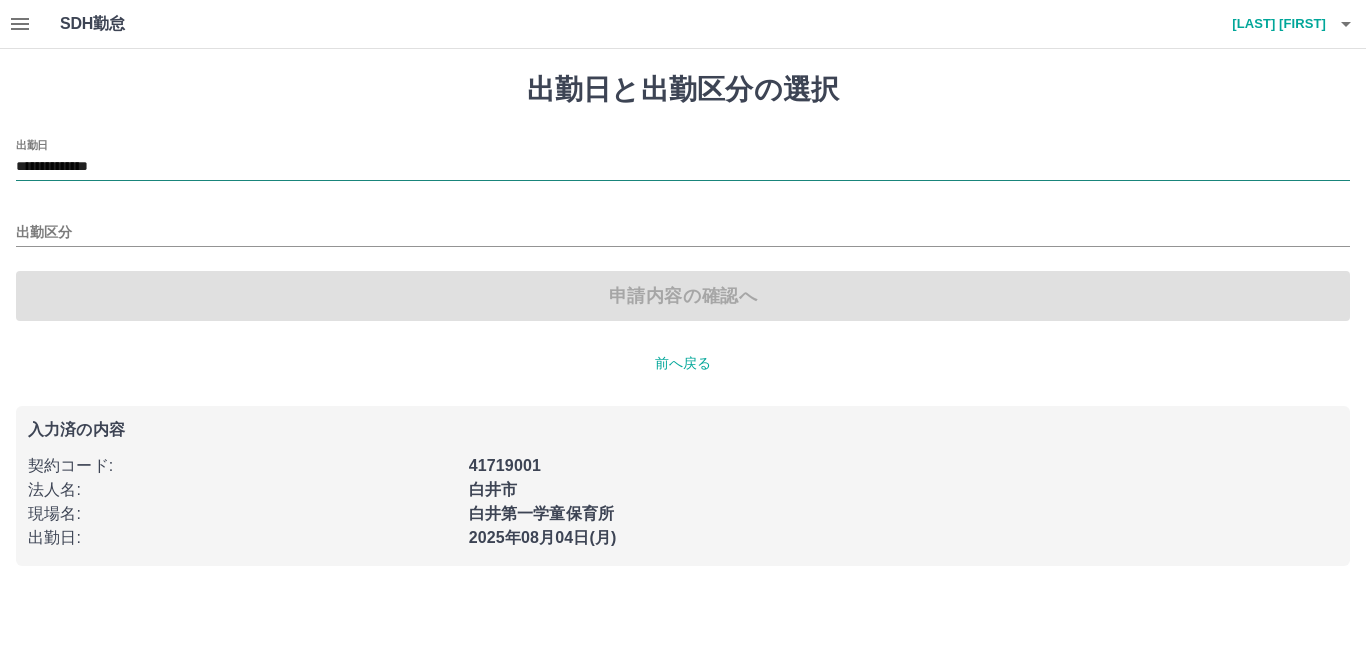 click on "**********" at bounding box center [683, 167] 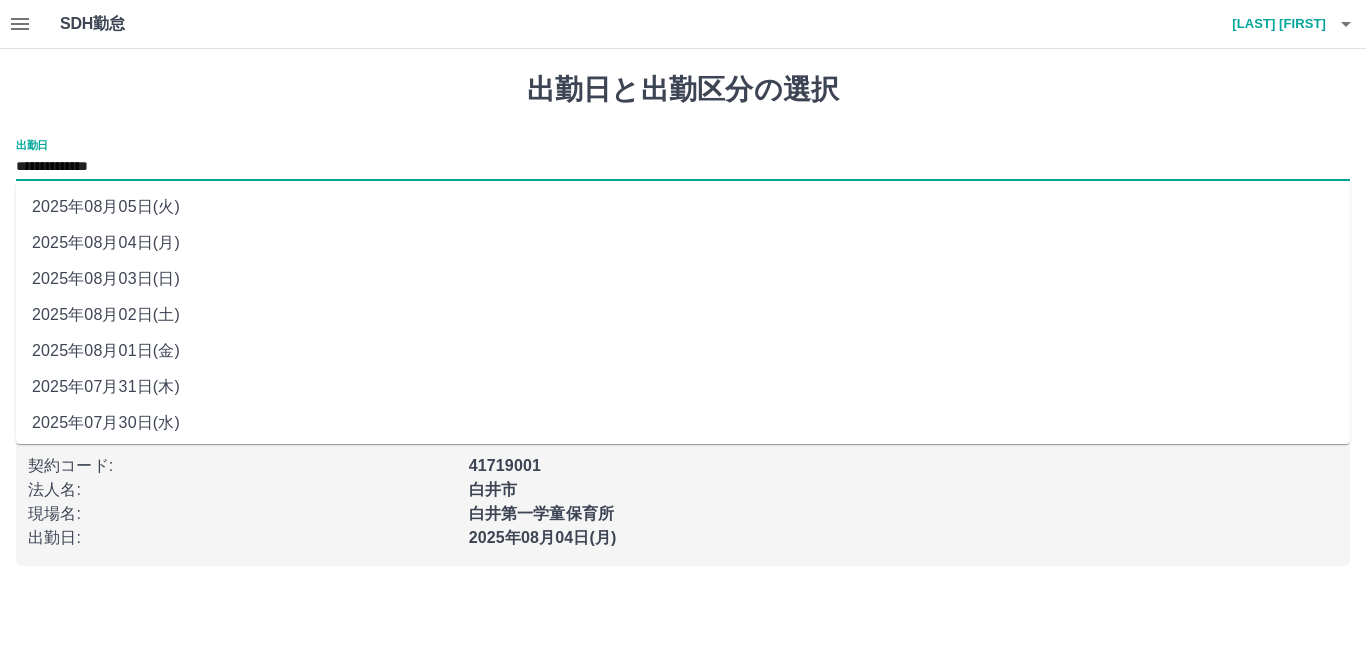 click on "2025年08月01日(金)" at bounding box center [683, 351] 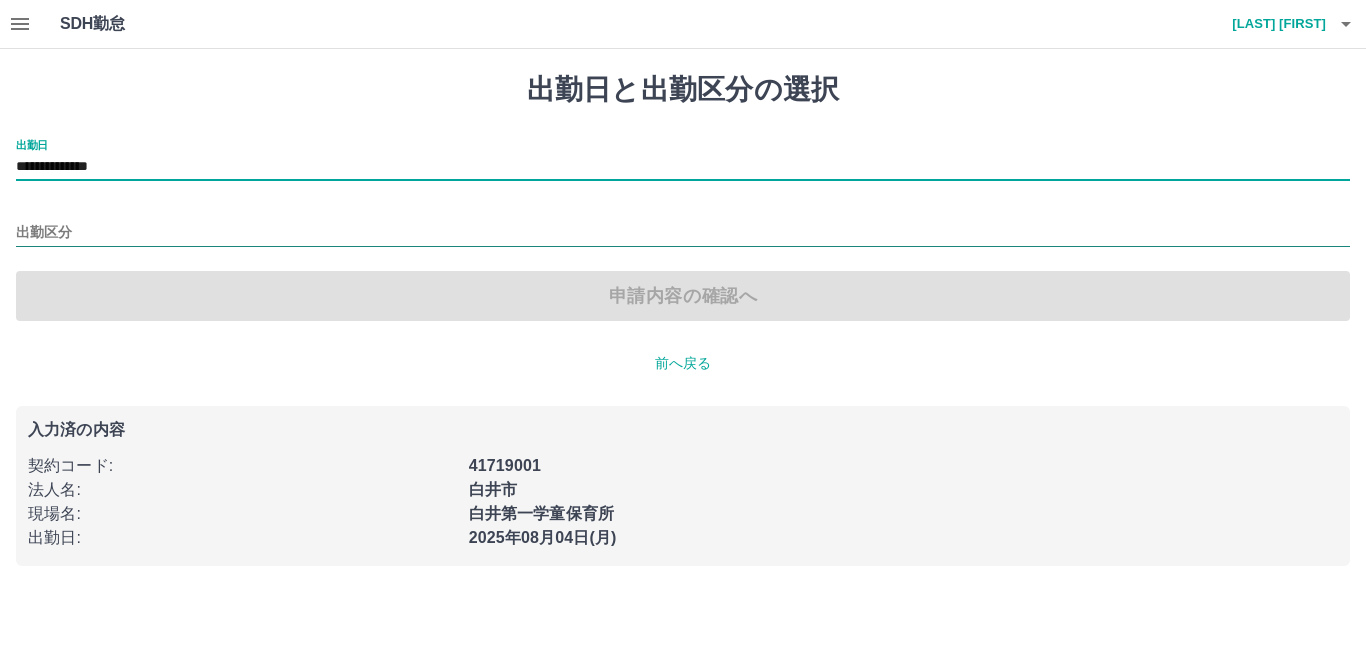 click on "出勤区分" at bounding box center [683, 233] 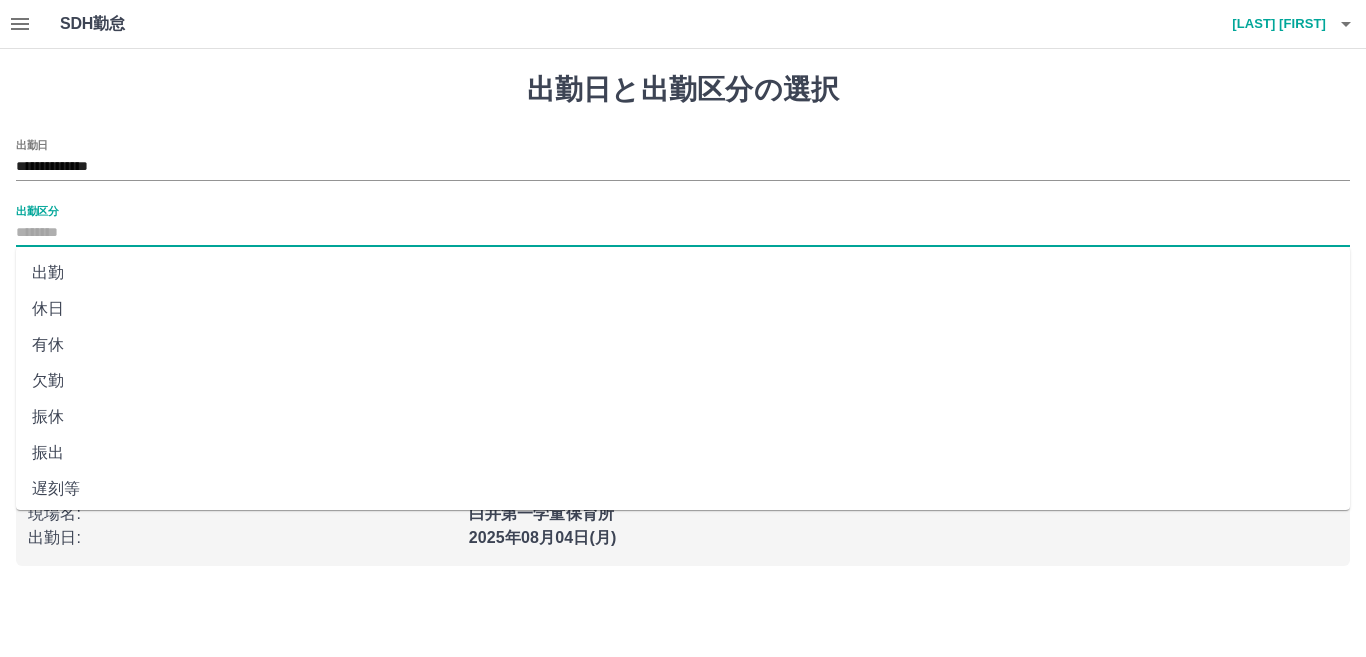 click on "出勤" at bounding box center [683, 273] 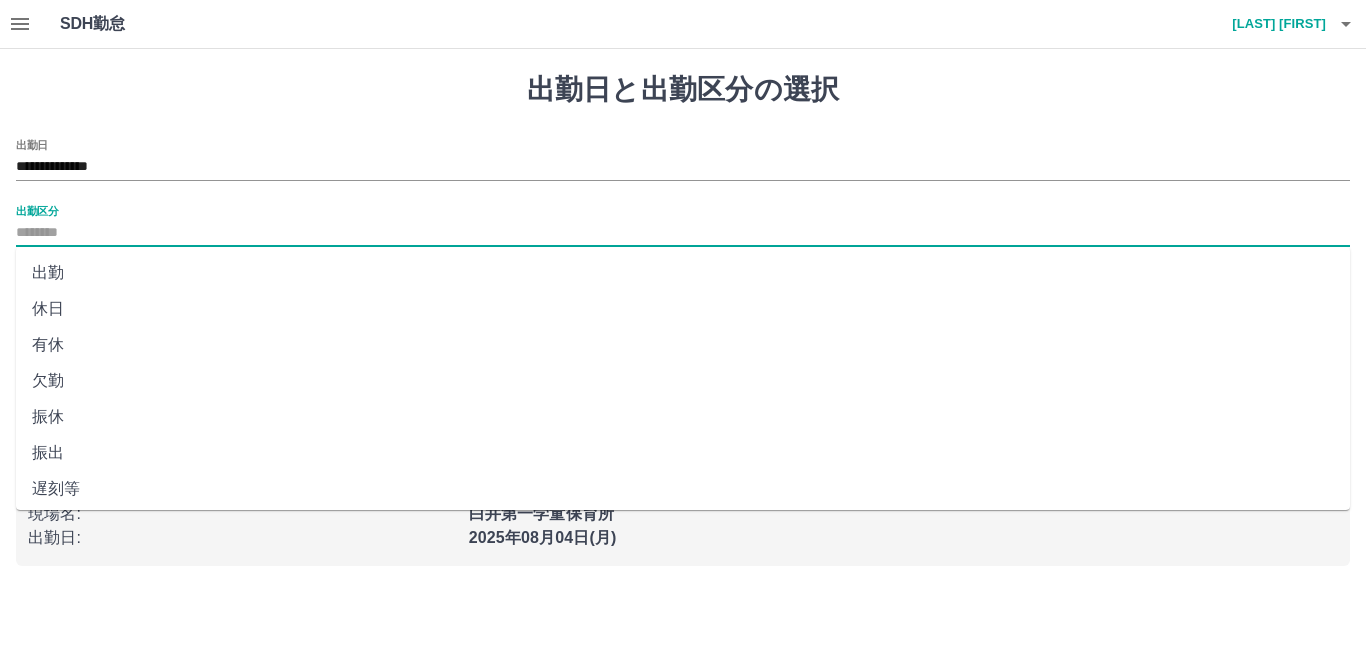 type on "**" 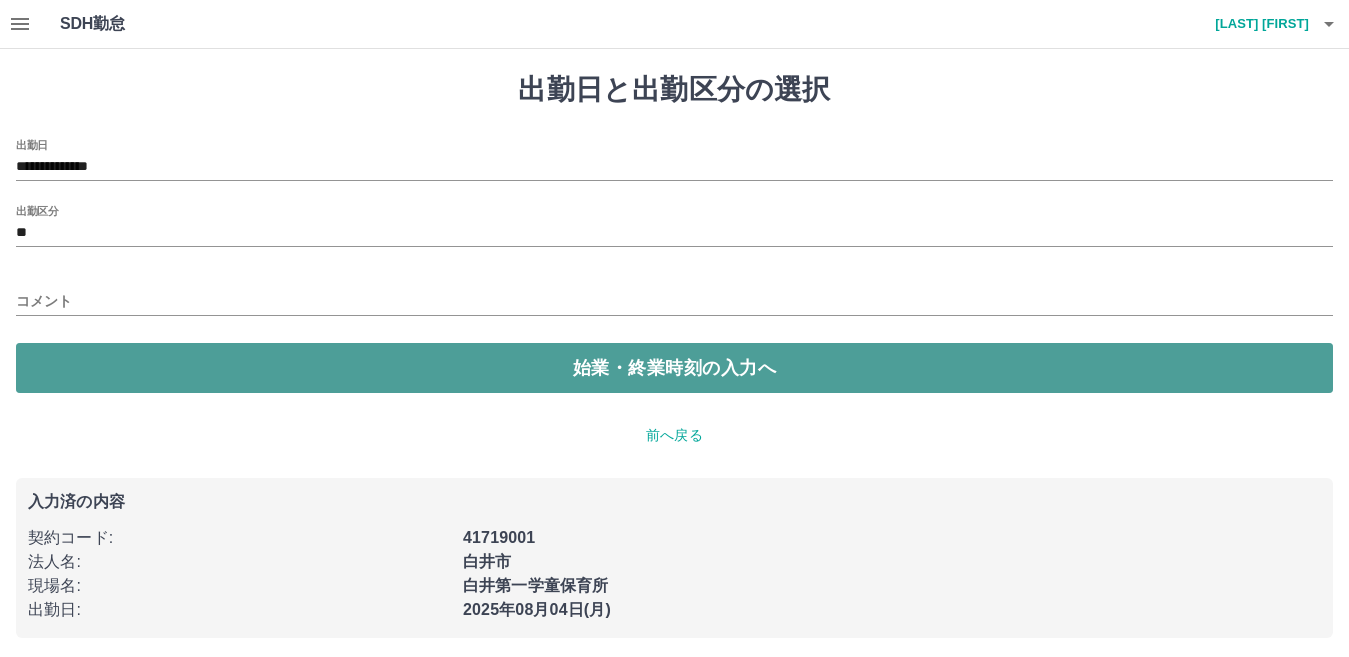 click on "始業・終業時刻の入力へ" at bounding box center [674, 368] 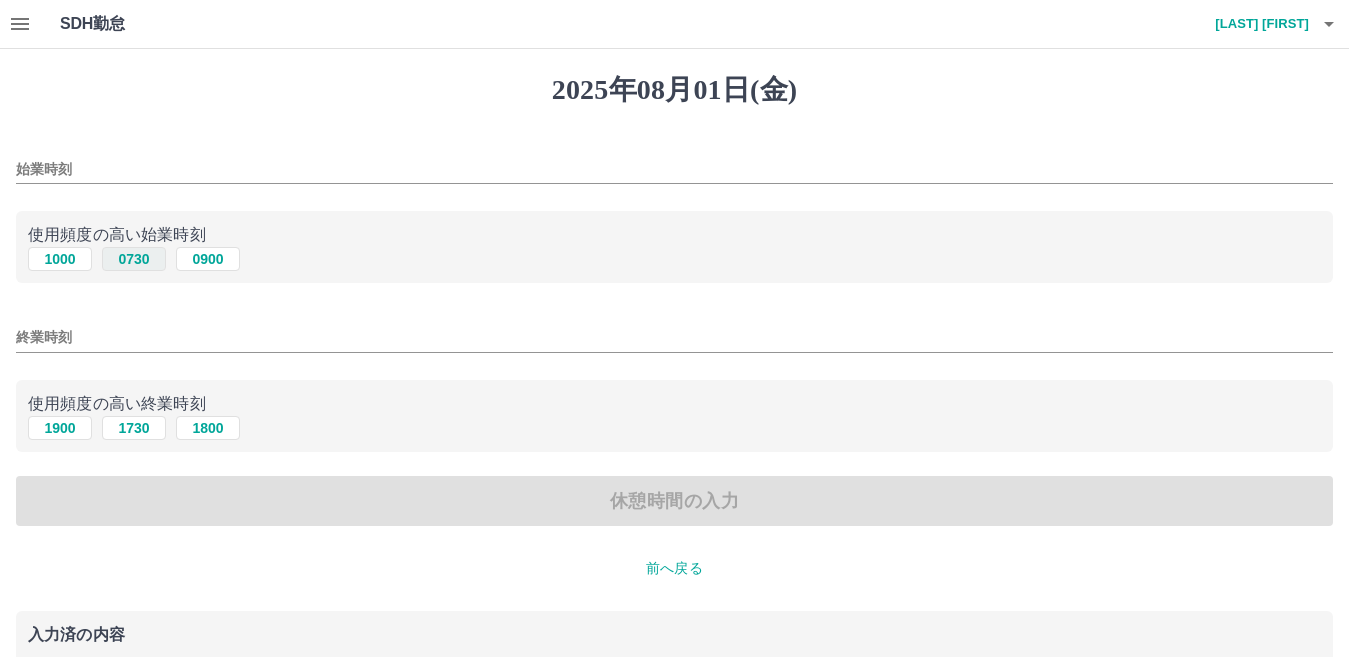 click on "0730" at bounding box center (134, 259) 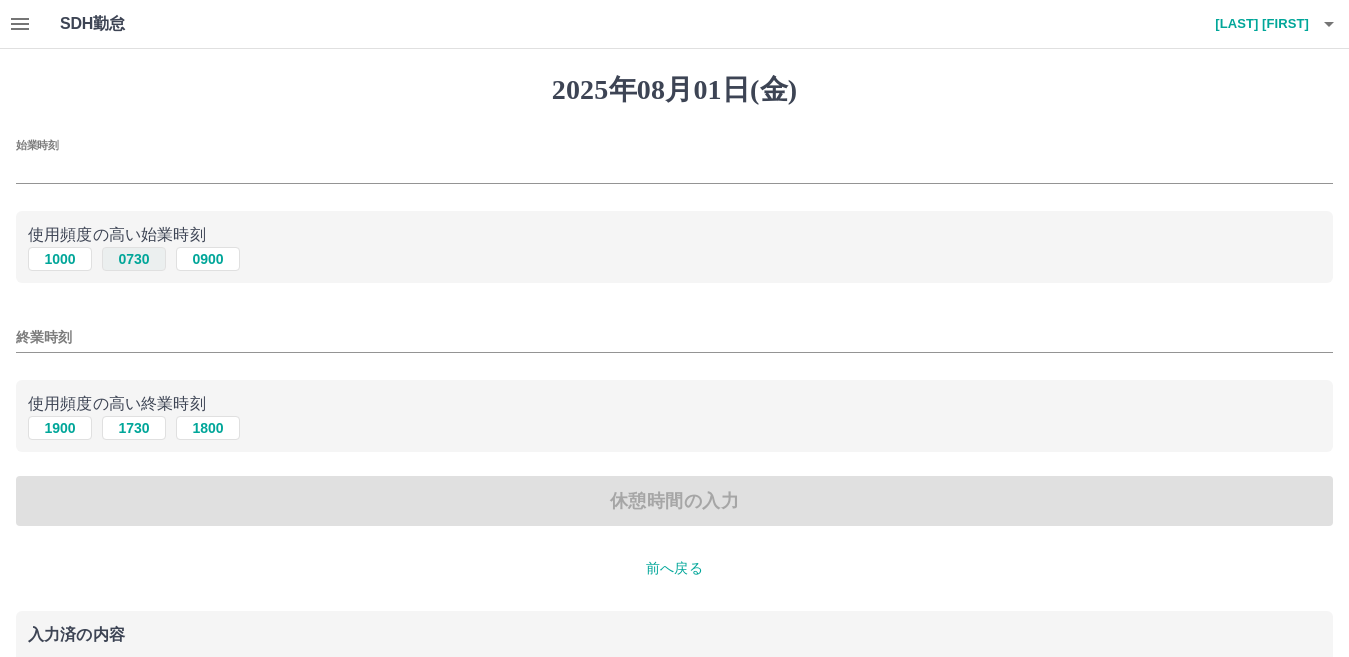 type on "****" 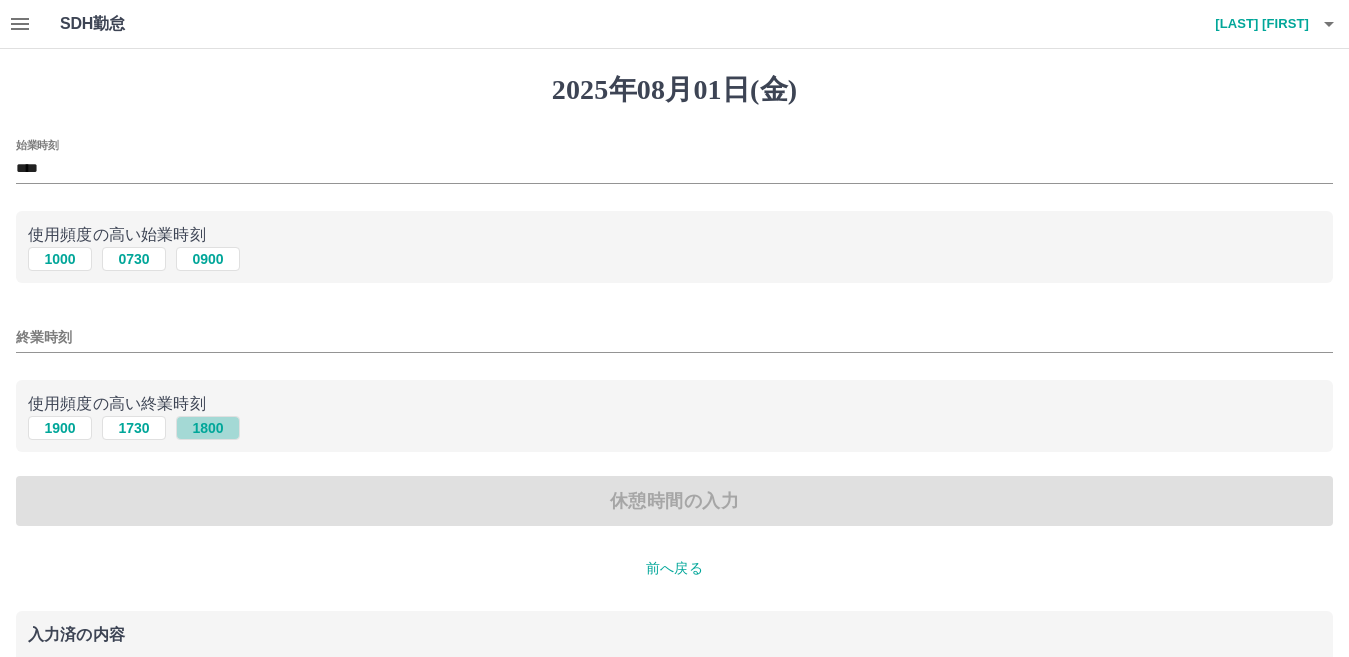 click on "1800" at bounding box center [208, 428] 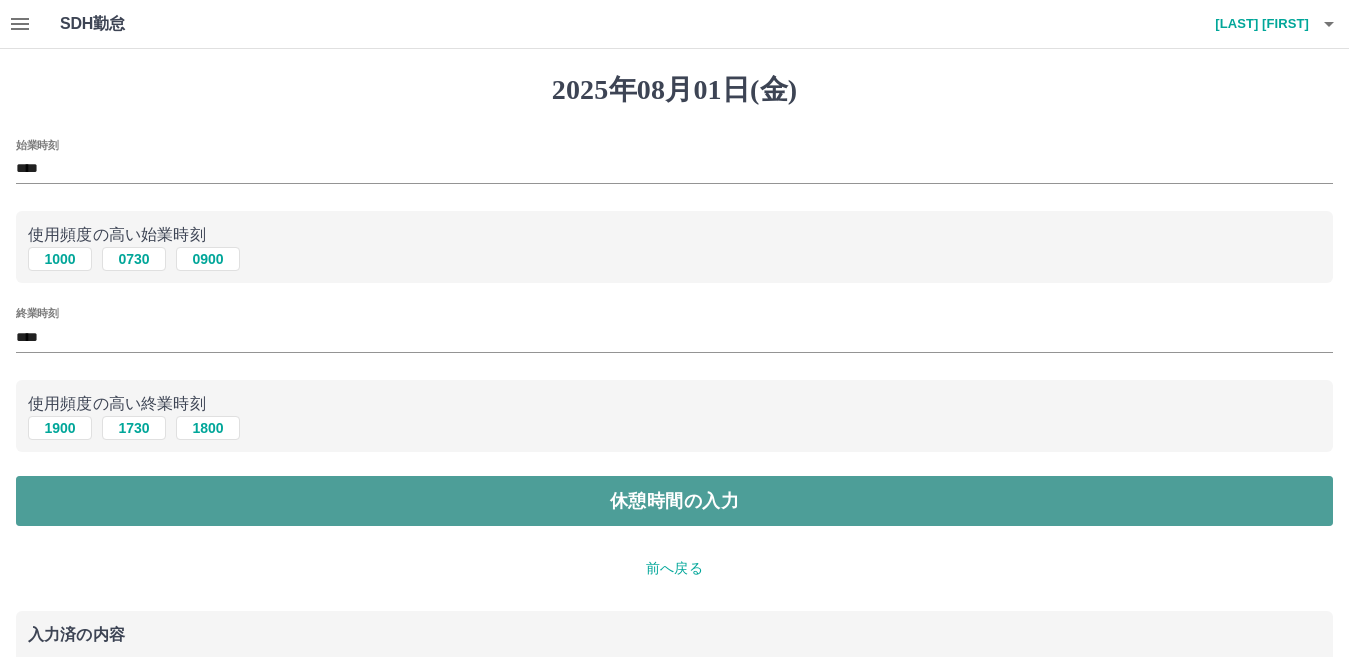 click on "休憩時間の入力" at bounding box center (674, 501) 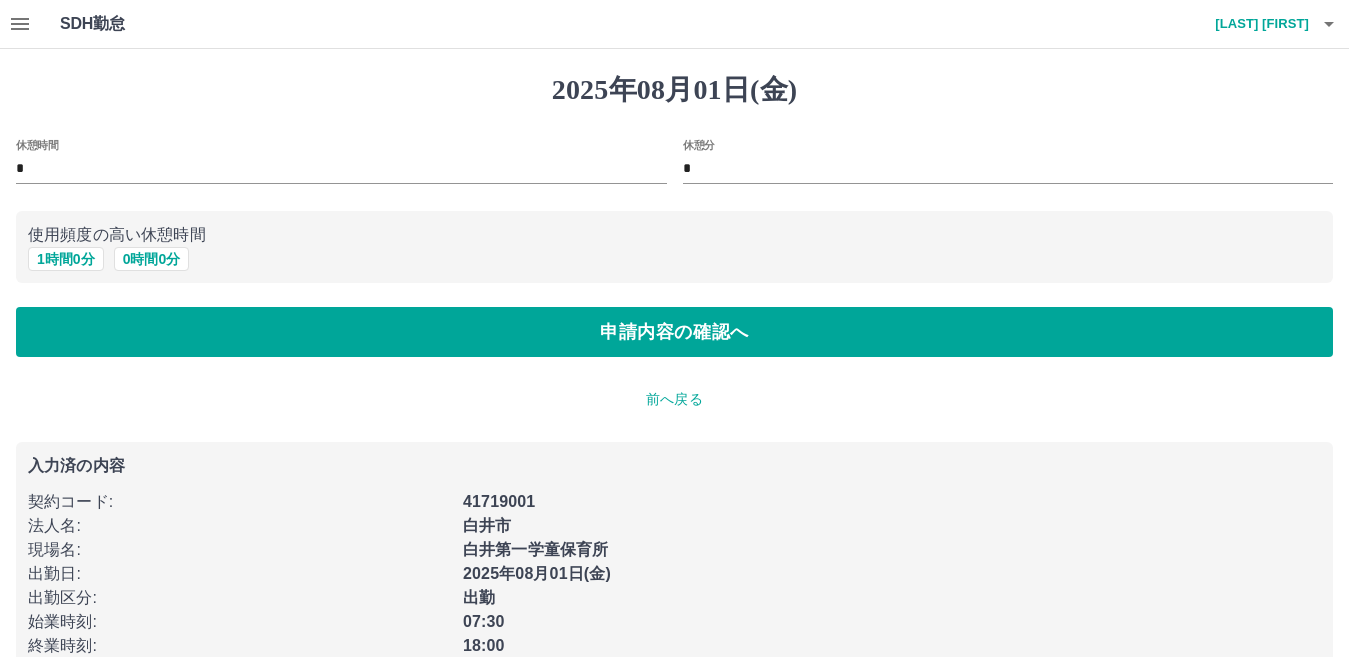 drag, startPoint x: 56, startPoint y: 260, endPoint x: 73, endPoint y: 276, distance: 23.345236 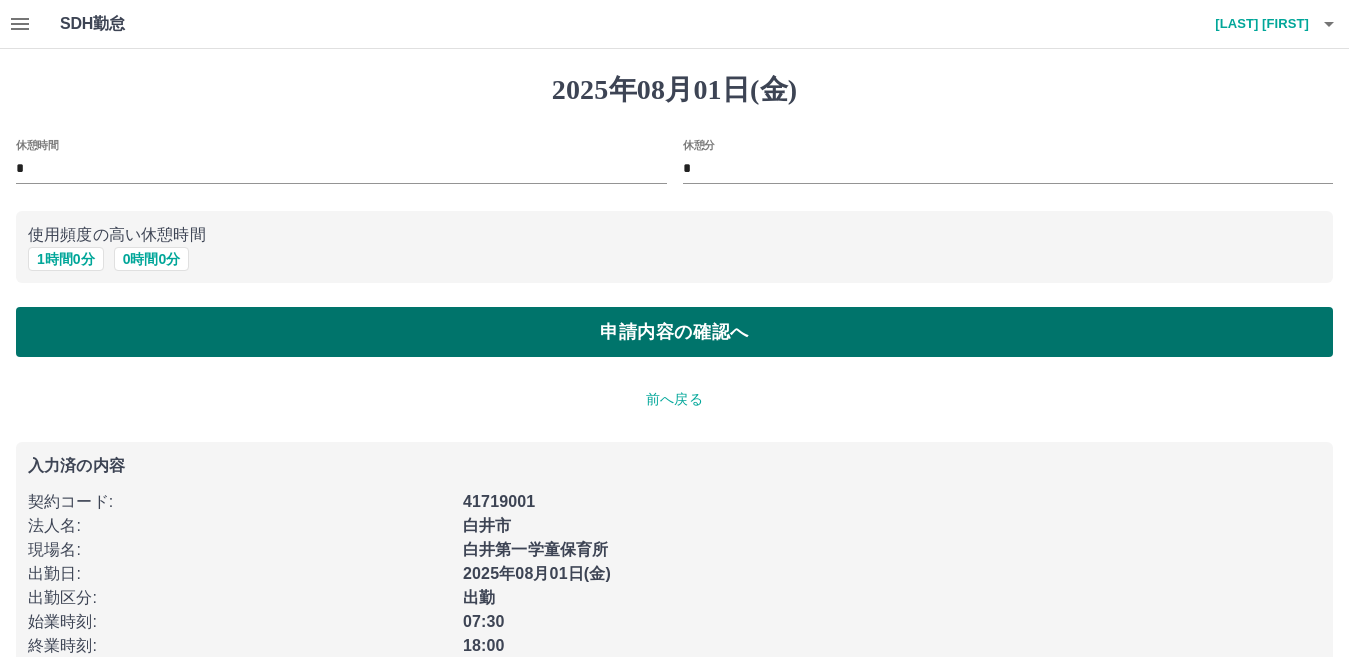 click on "申請内容の確認へ" at bounding box center [674, 332] 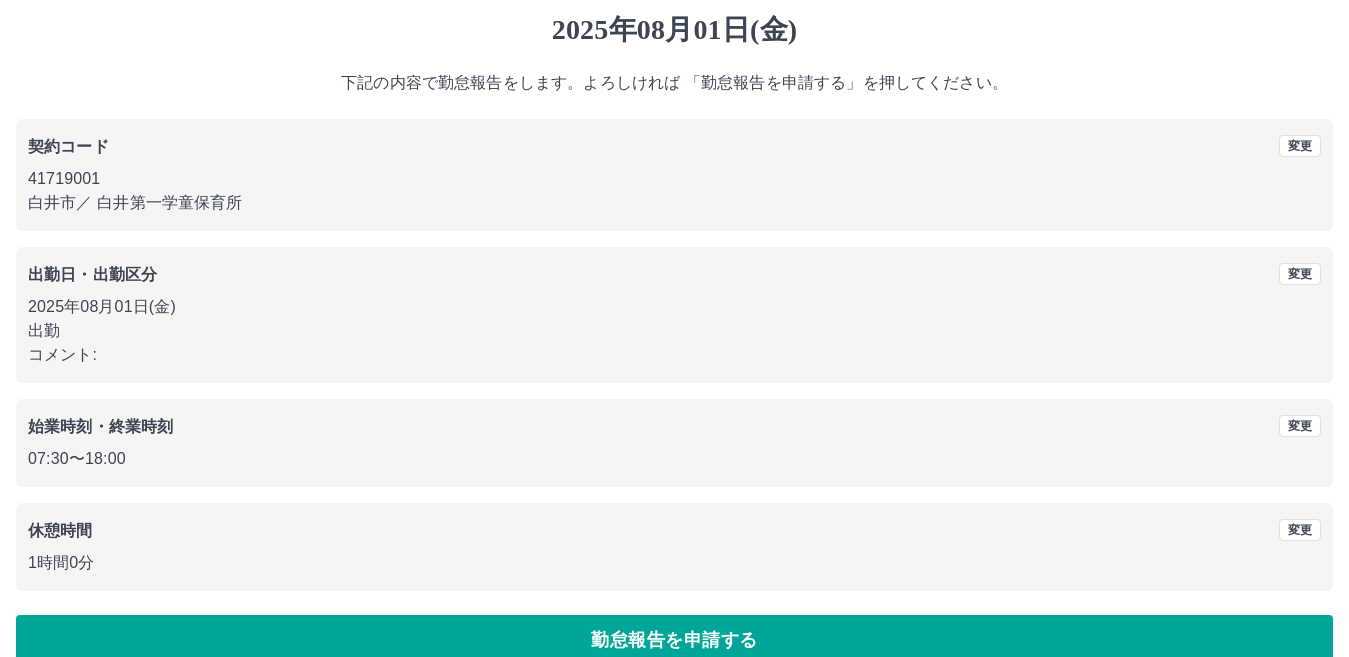 scroll, scrollTop: 92, scrollLeft: 0, axis: vertical 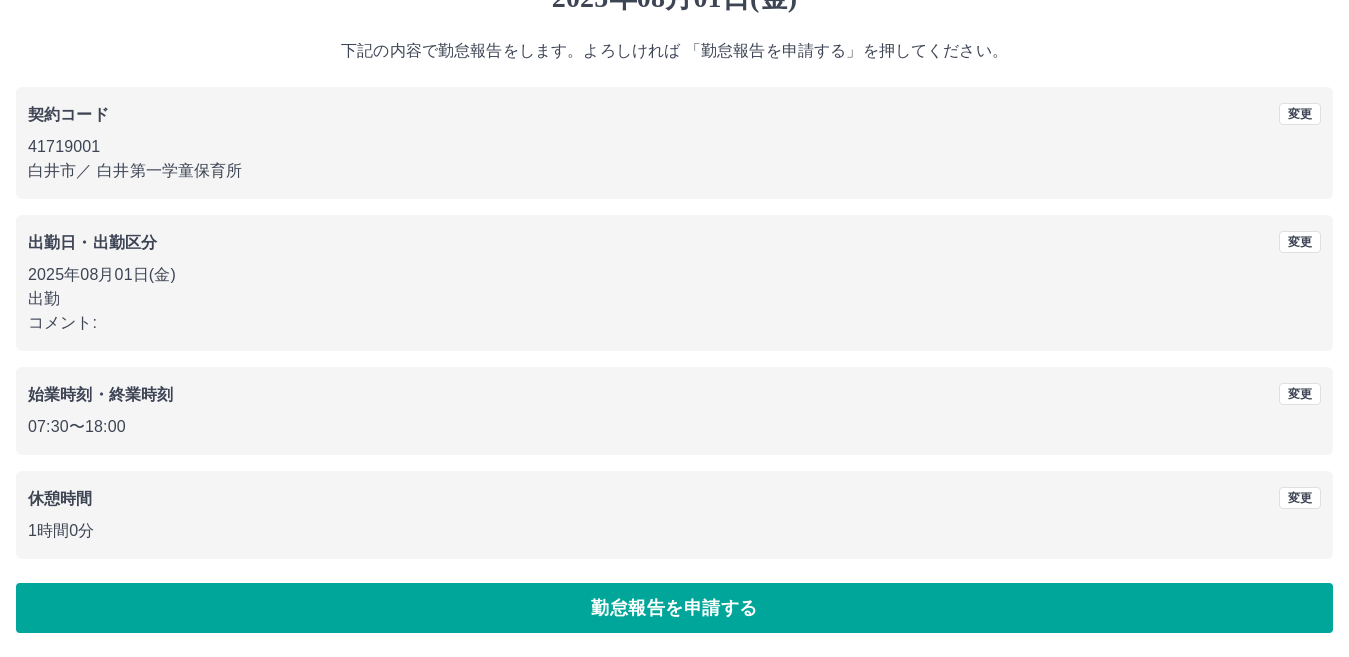 click on "2025年08月01日(金) 下記の内容で勤怠報告をします。よろしければ 「勤怠報告を申請する」を押してください。 契約コード 変更 41719001 白井市  ／   白井第一学童保育所 出勤日・出勤区分 変更 2025年08月01日(金) 出勤 コメント:  始業時刻・終業時刻 変更 07:30 〜 18:00 休憩時間 変更 1時間0分 勤怠報告を申請する" at bounding box center (674, 307) 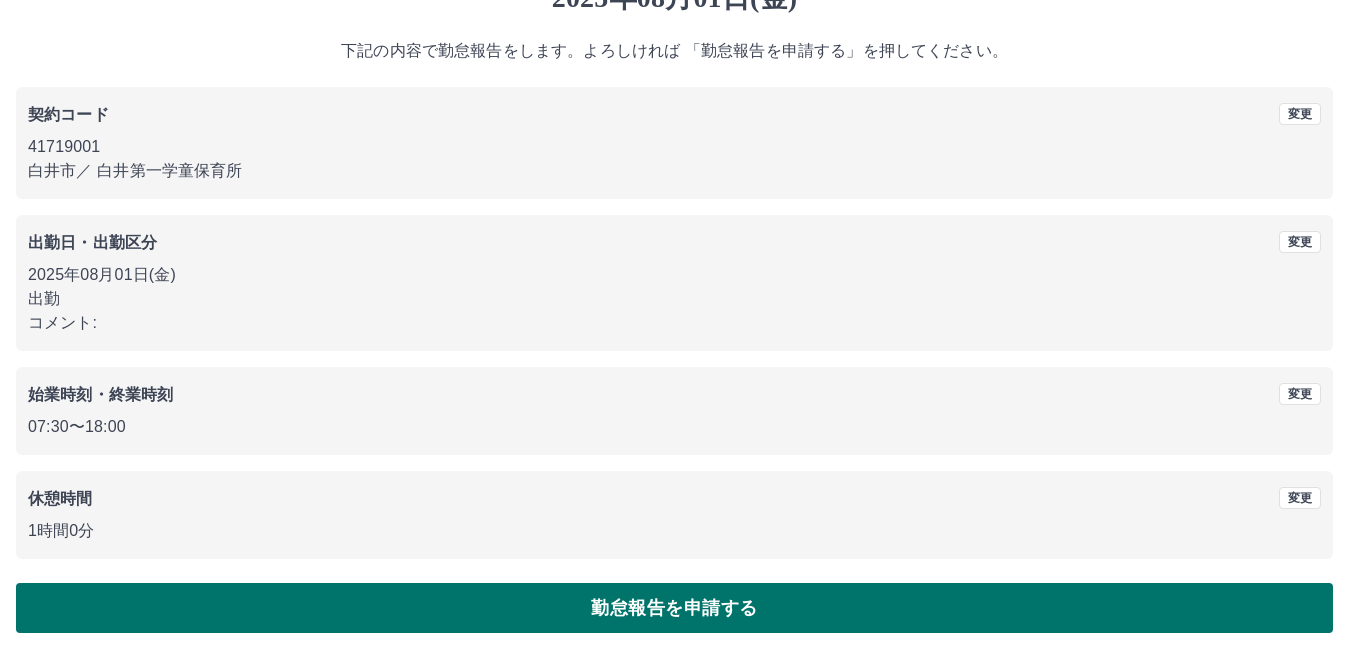 click on "勤怠報告を申請する" at bounding box center [674, 608] 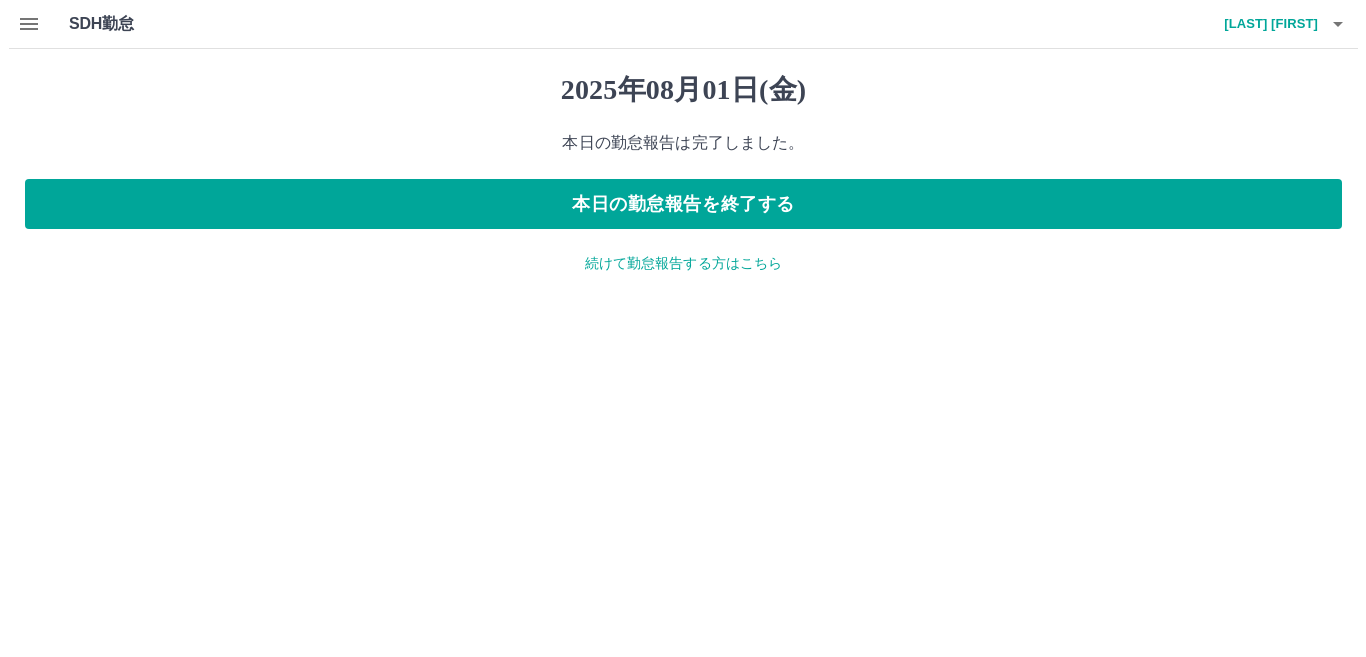 scroll, scrollTop: 0, scrollLeft: 0, axis: both 